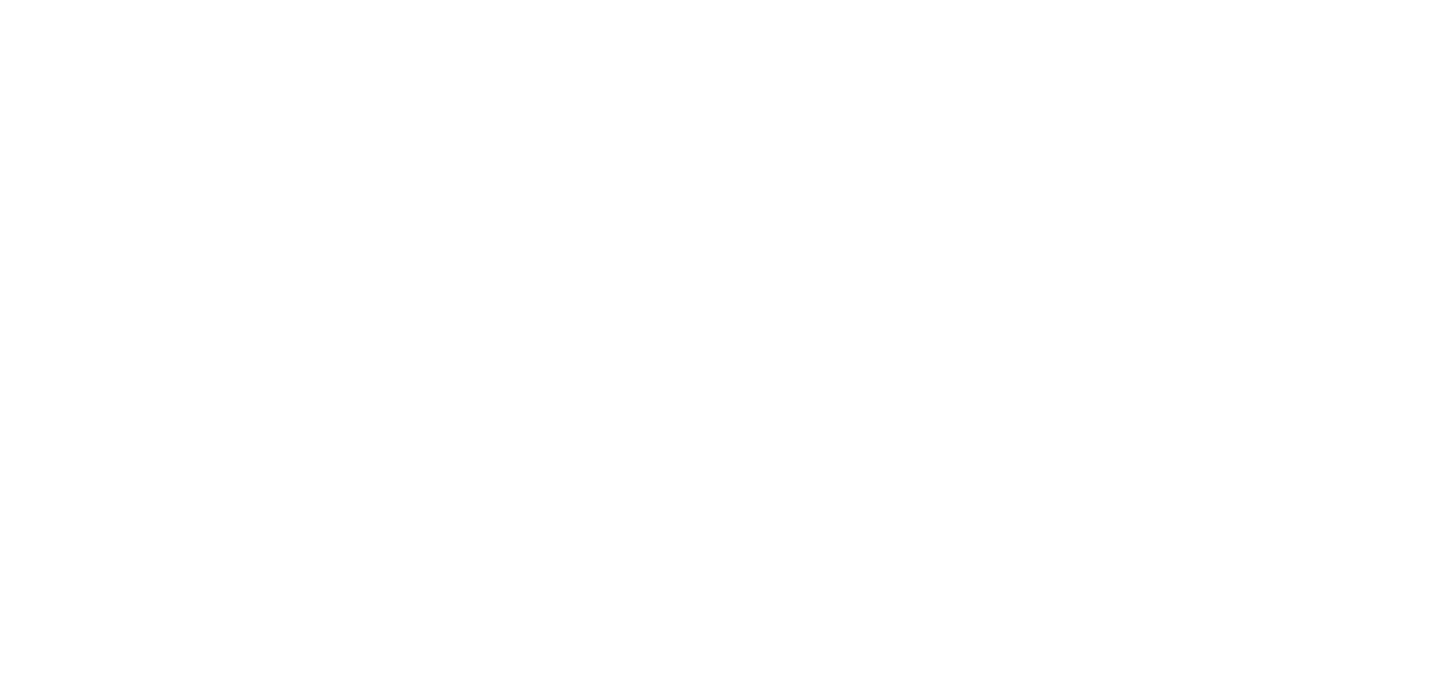 scroll, scrollTop: 0, scrollLeft: 0, axis: both 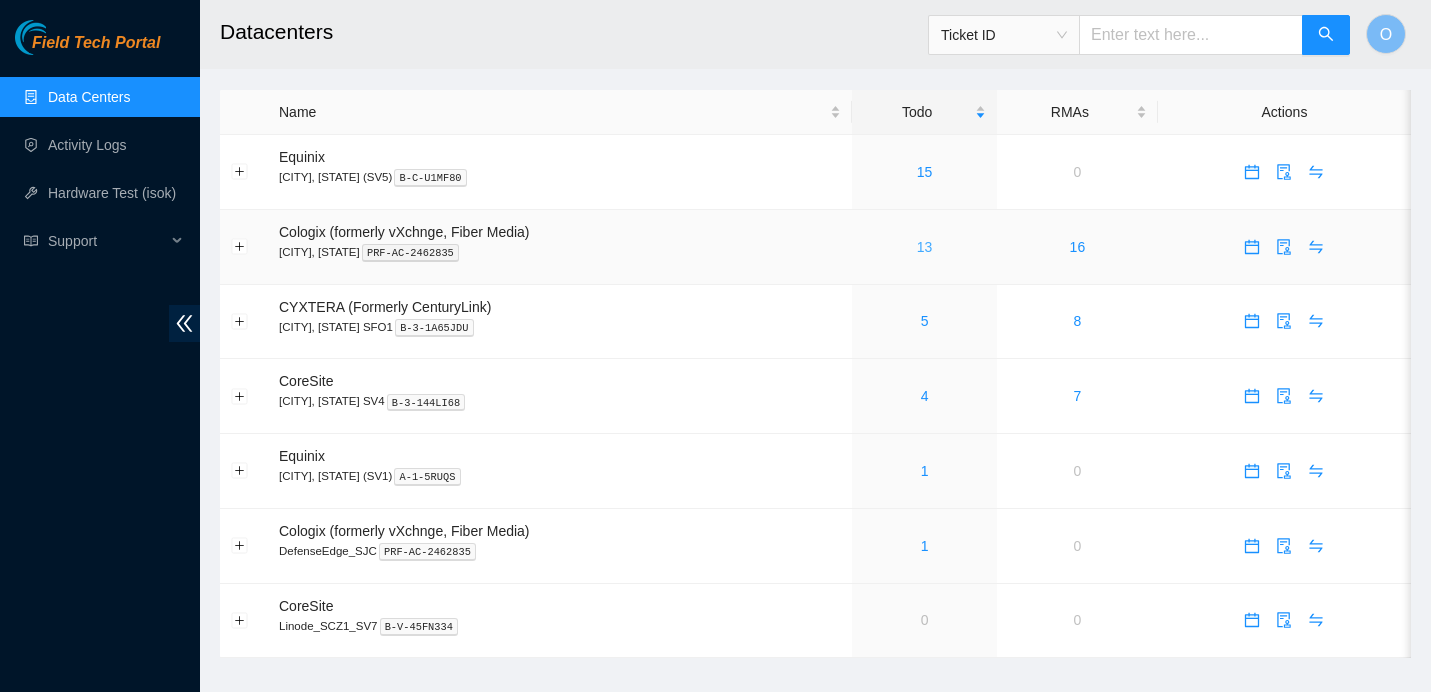 click on "13" at bounding box center (925, 247) 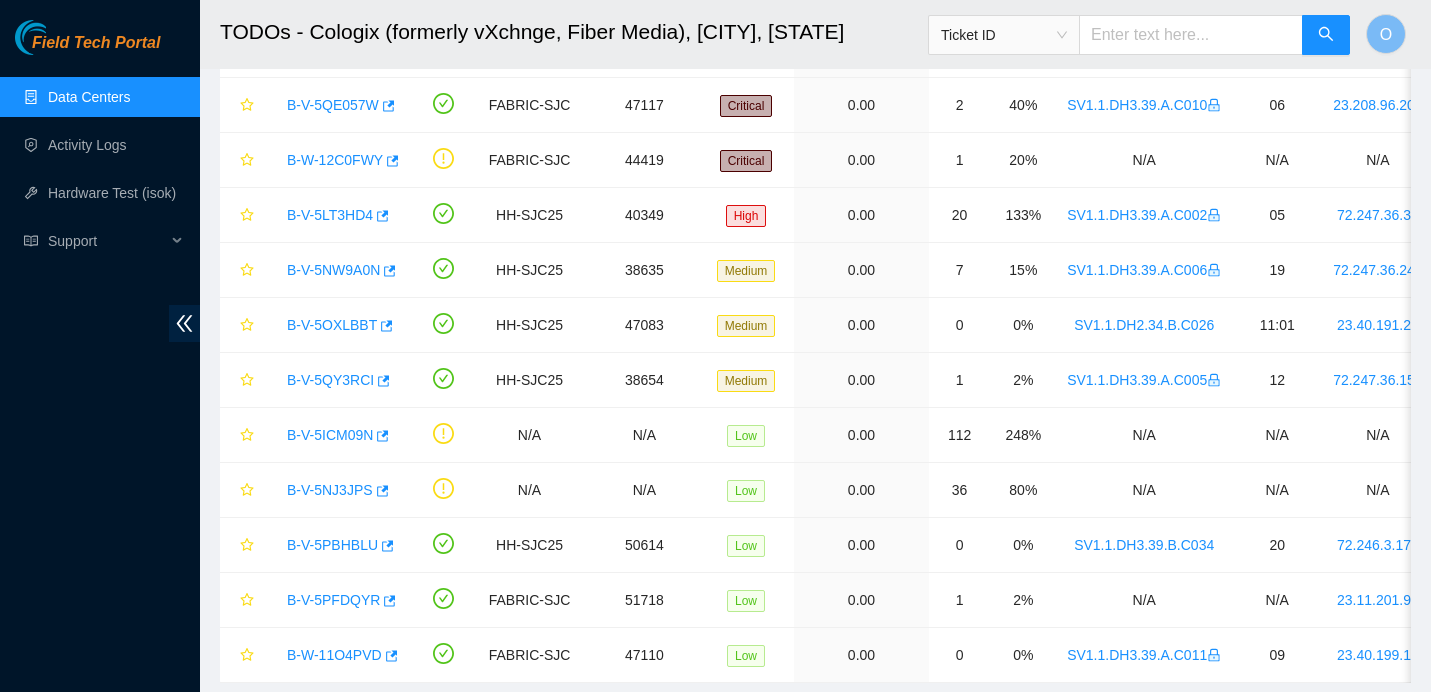 scroll, scrollTop: 252, scrollLeft: 0, axis: vertical 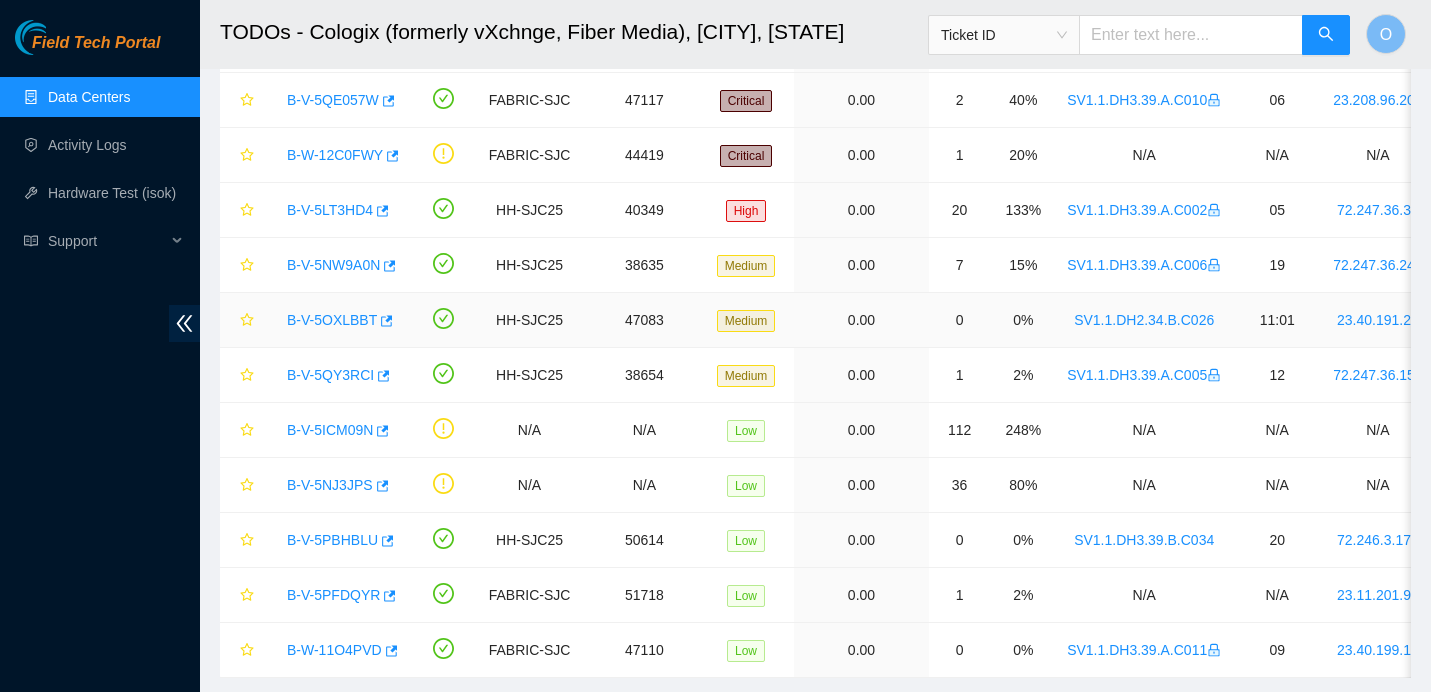 click on "B-V-5OXLBBT" at bounding box center (332, 320) 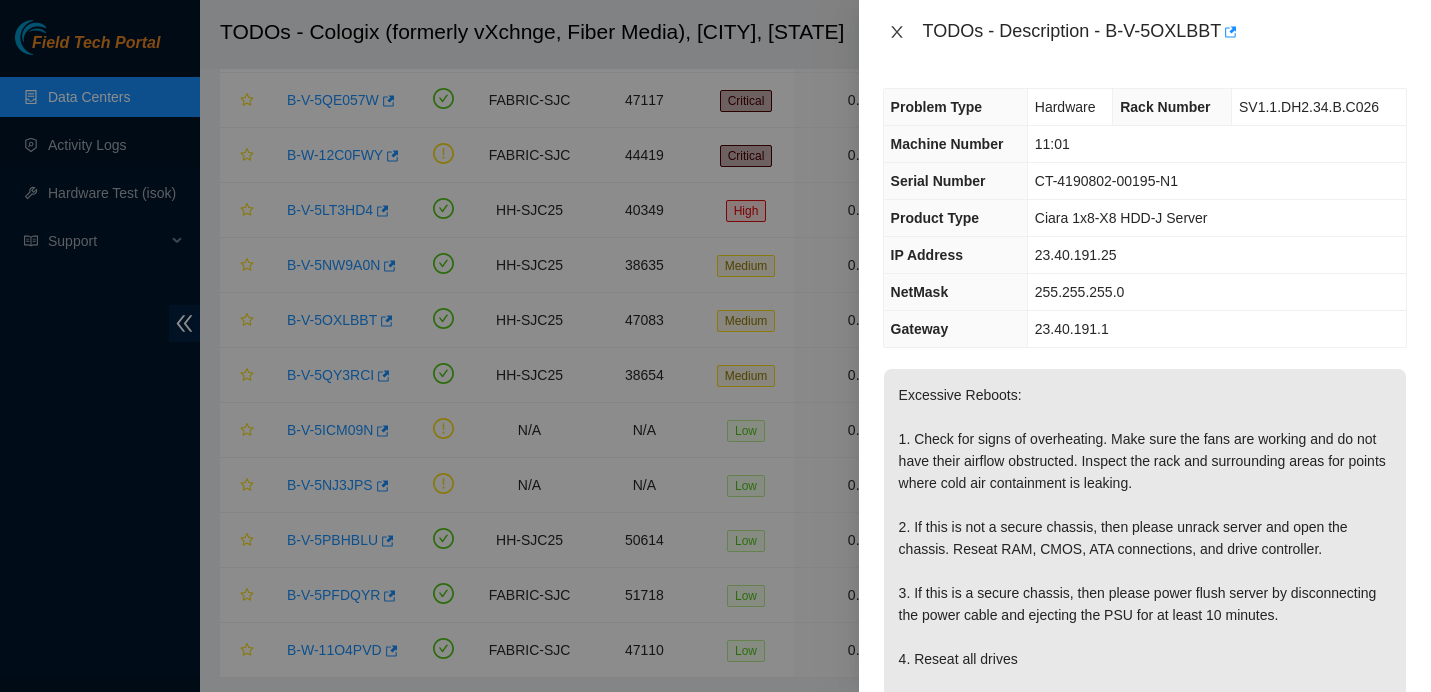 click 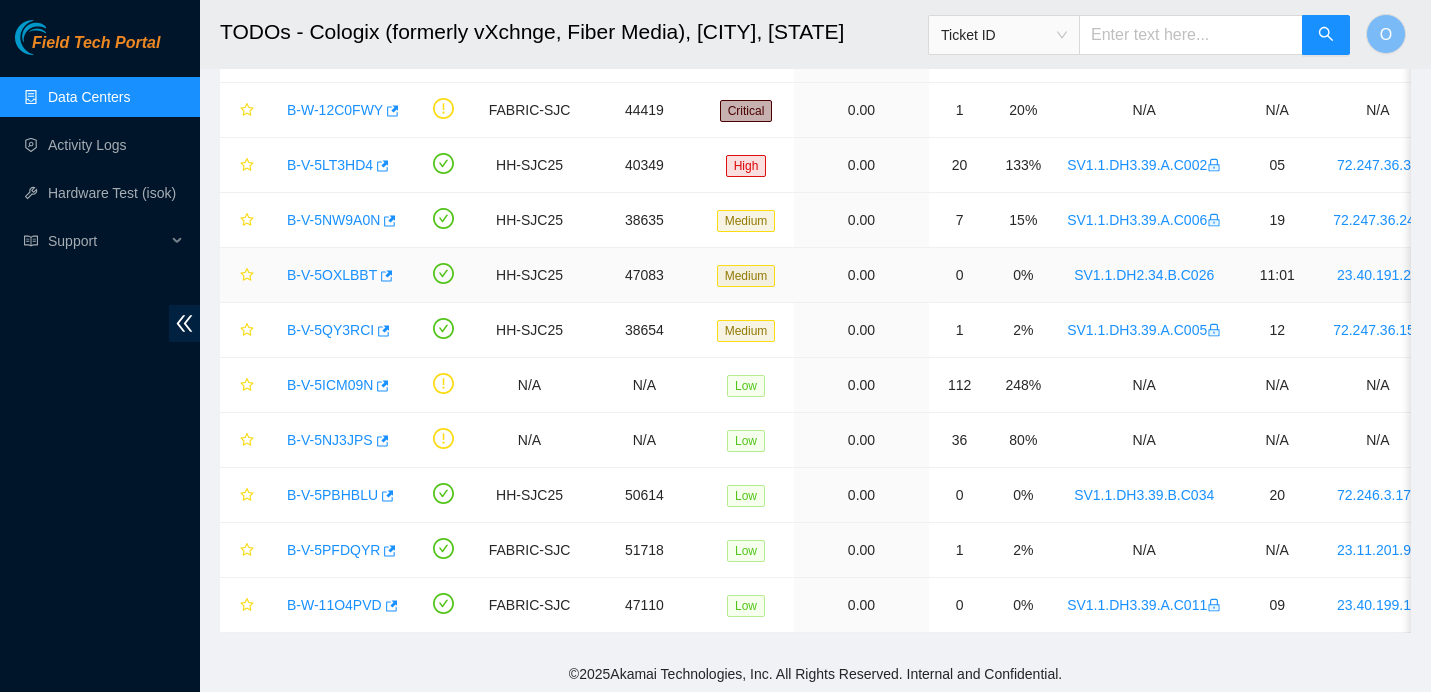 scroll, scrollTop: 300, scrollLeft: 0, axis: vertical 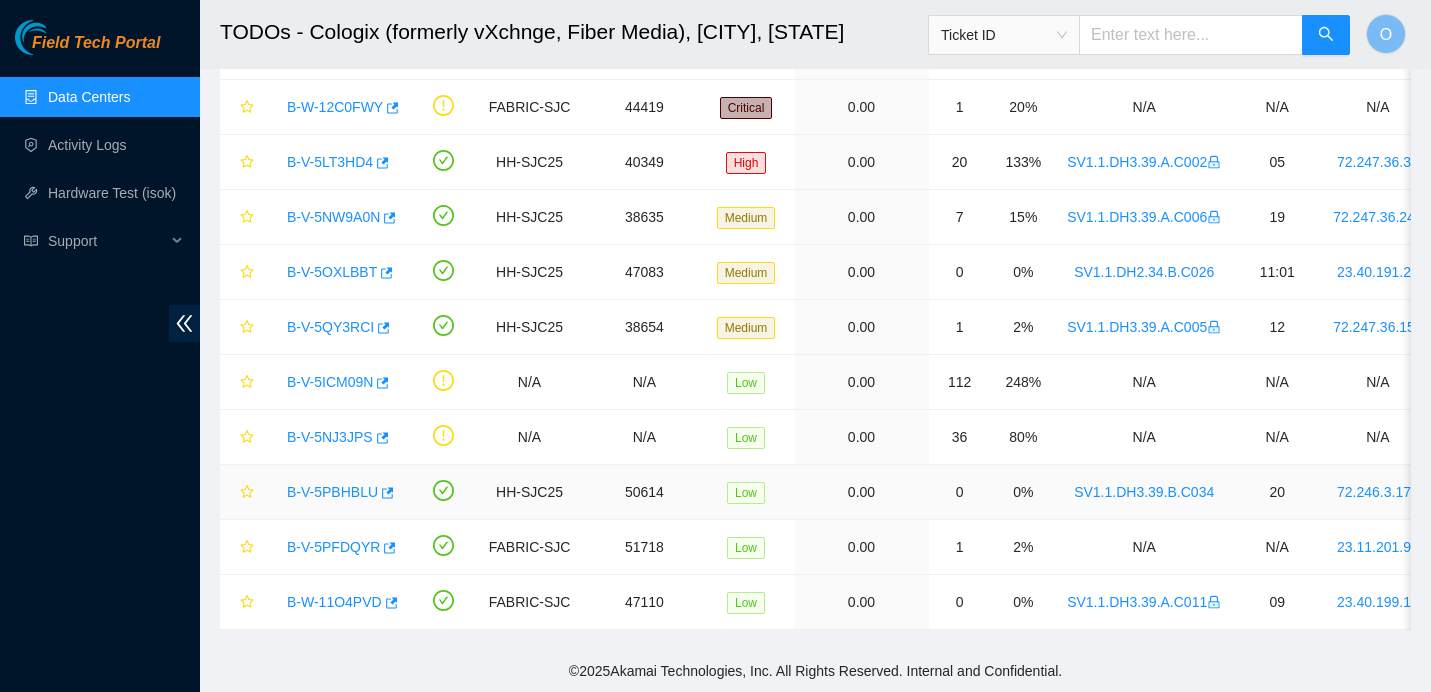 click on "B-V-5PBHBLU" at bounding box center (332, 492) 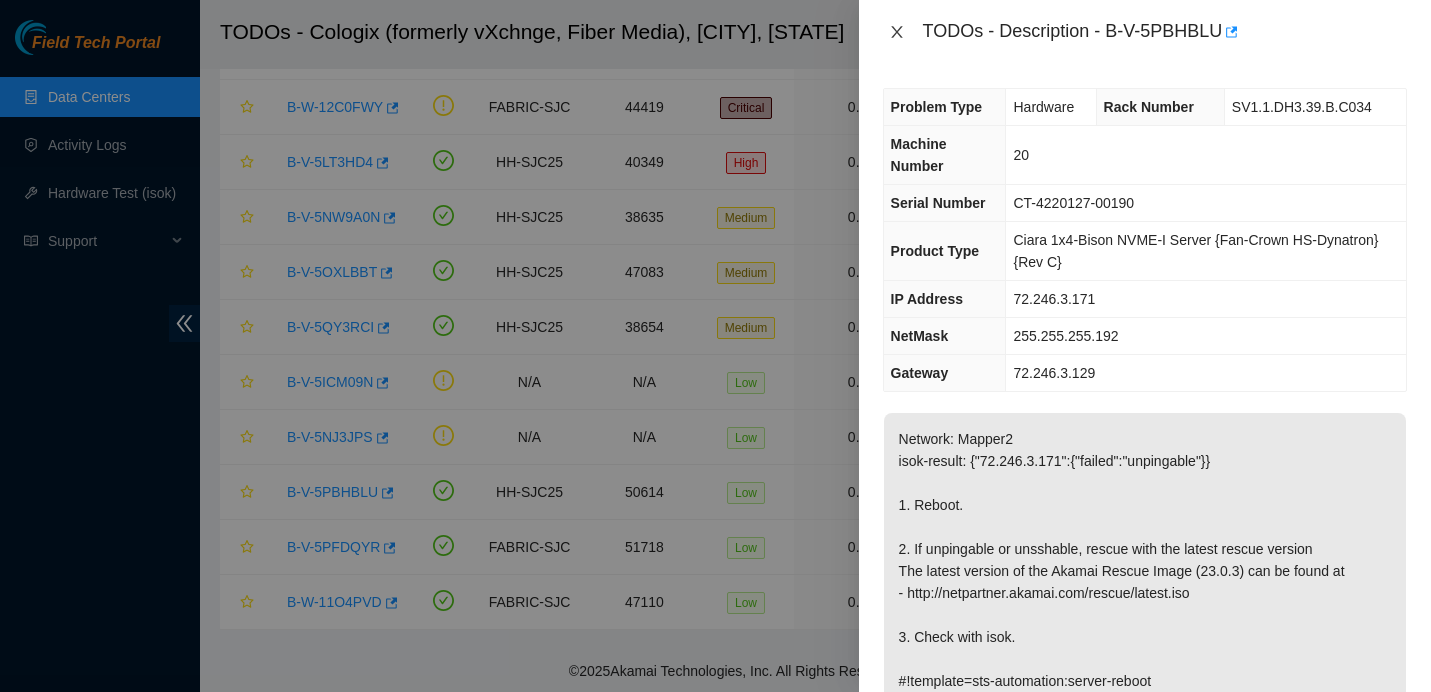 click 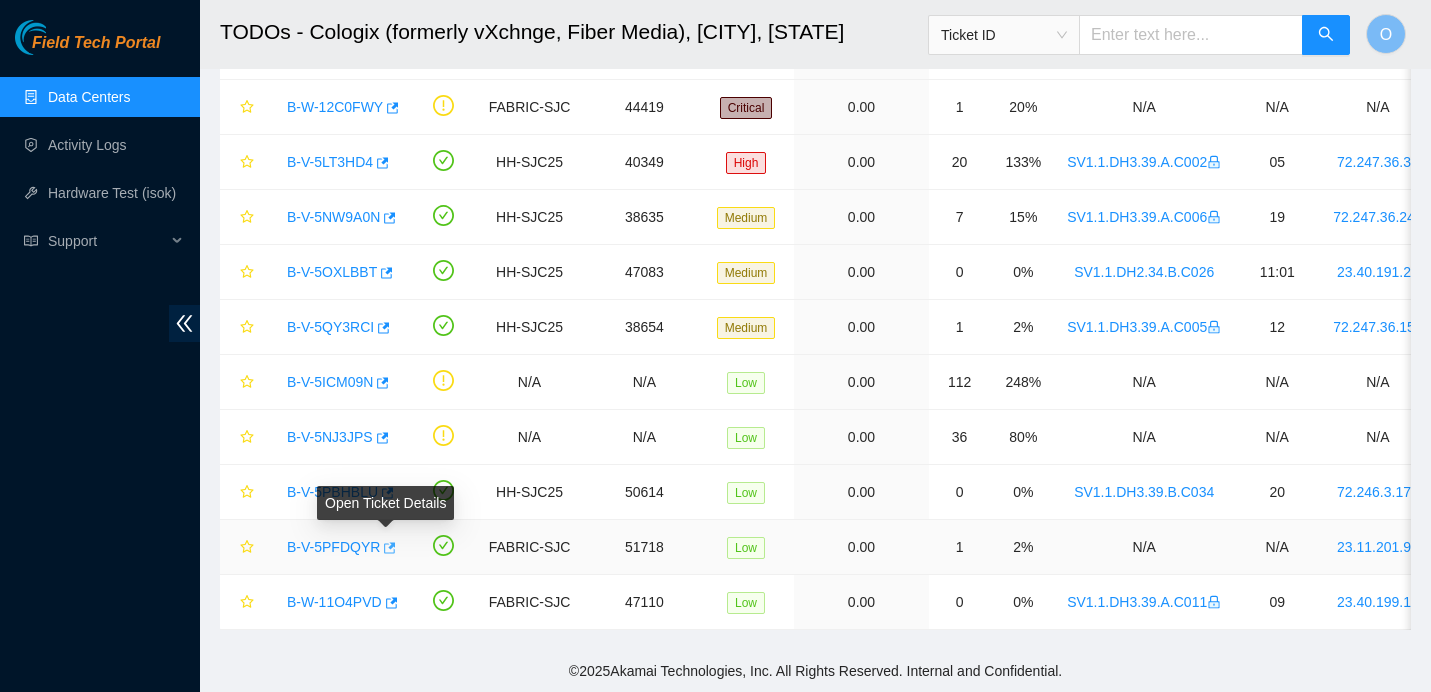 click 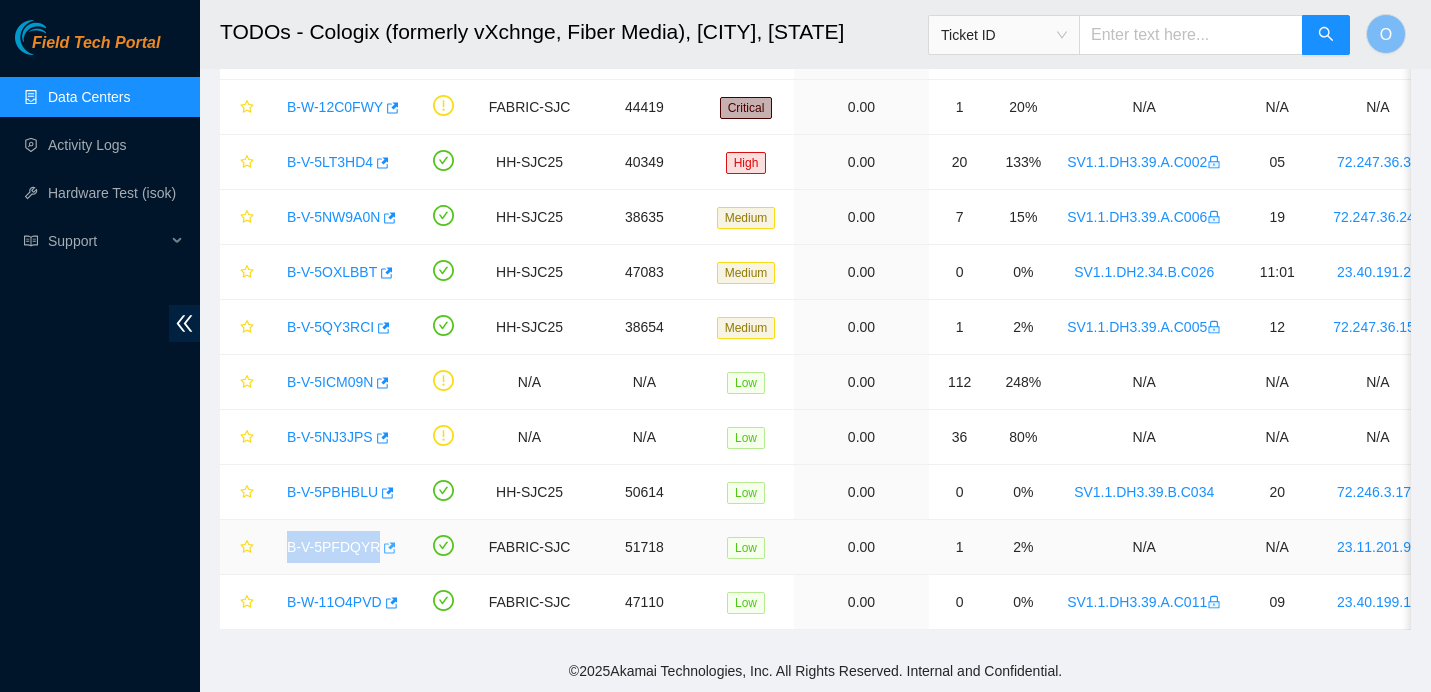 drag, startPoint x: 271, startPoint y: 542, endPoint x: 395, endPoint y: 546, distance: 124.0645 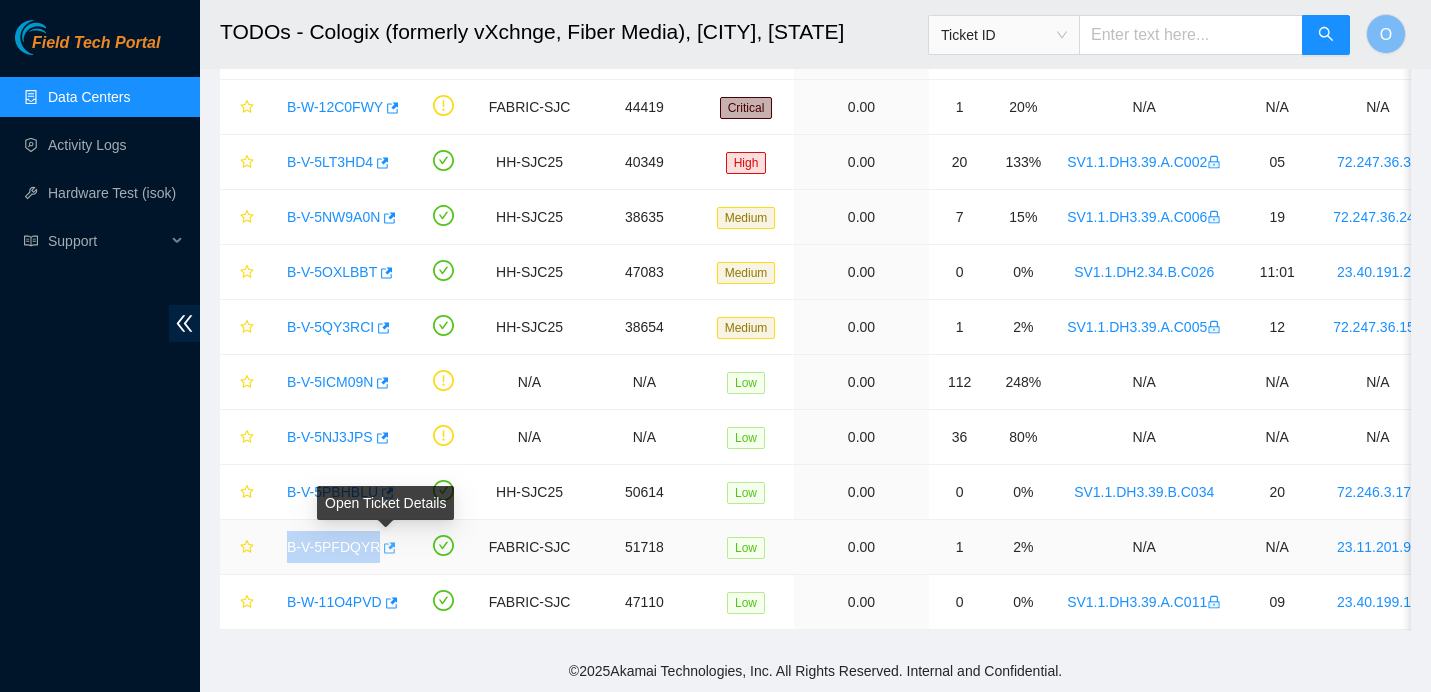 copy on "B-V-5PFDQYR" 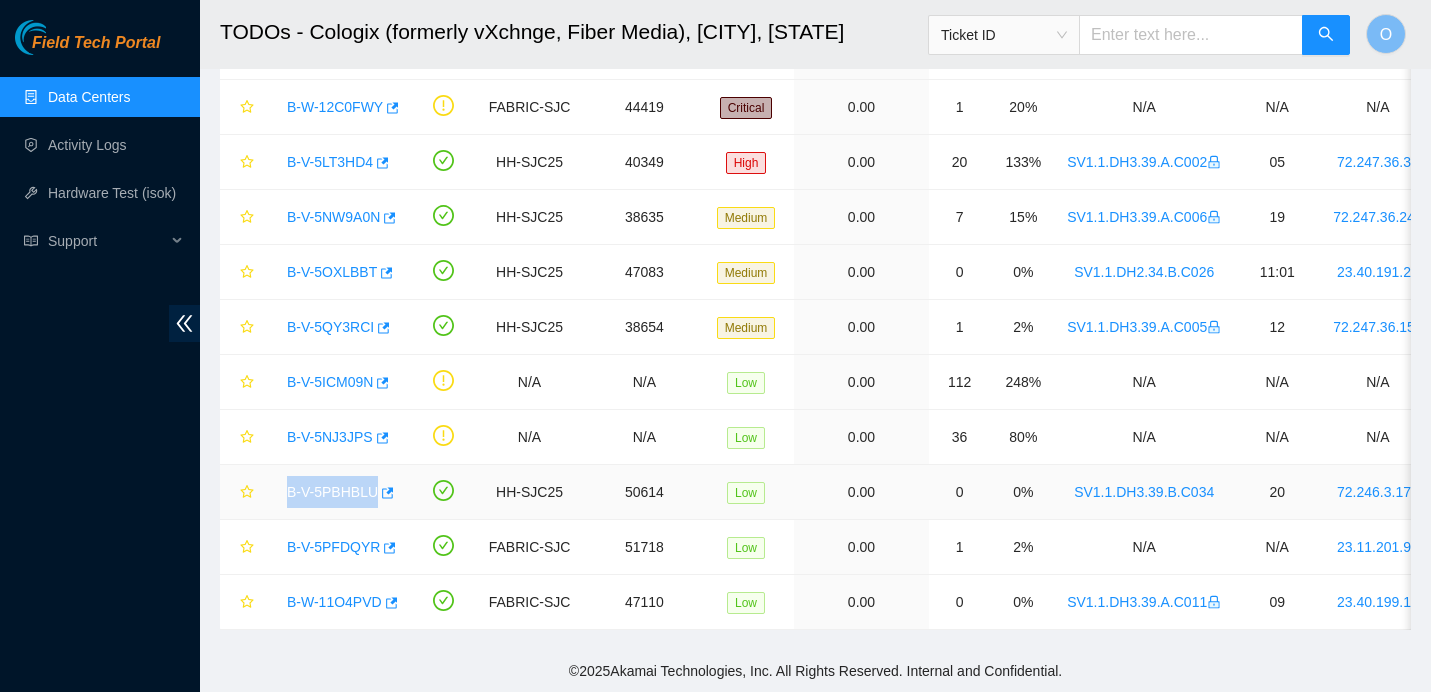 drag, startPoint x: 265, startPoint y: 489, endPoint x: 399, endPoint y: 484, distance: 134.09325 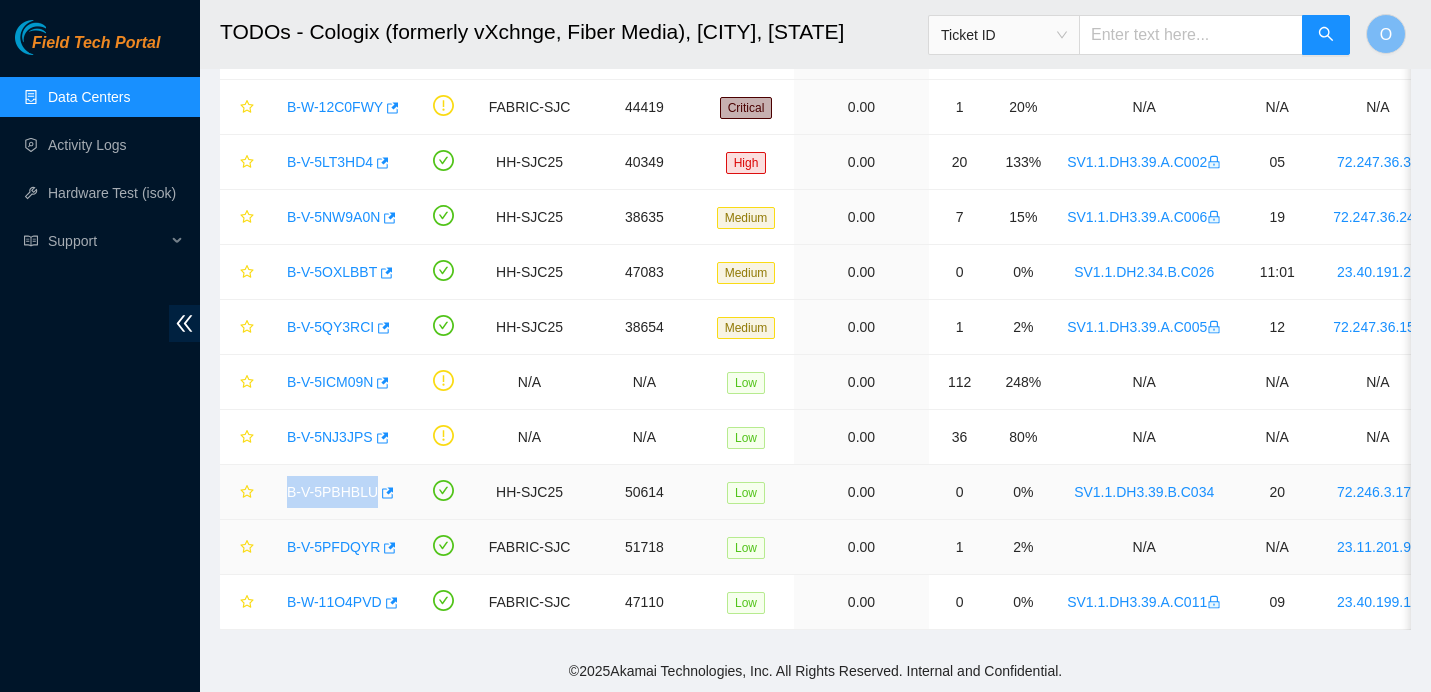 scroll, scrollTop: 297, scrollLeft: 0, axis: vertical 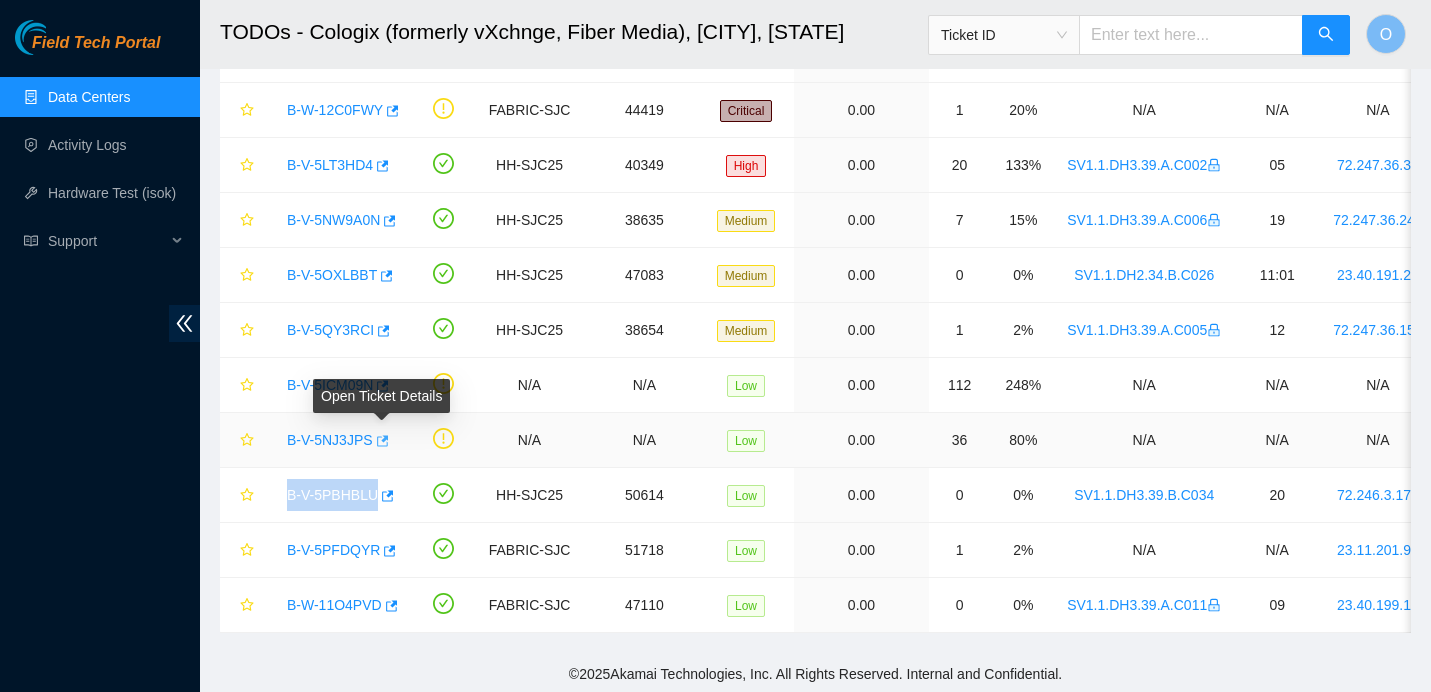 click 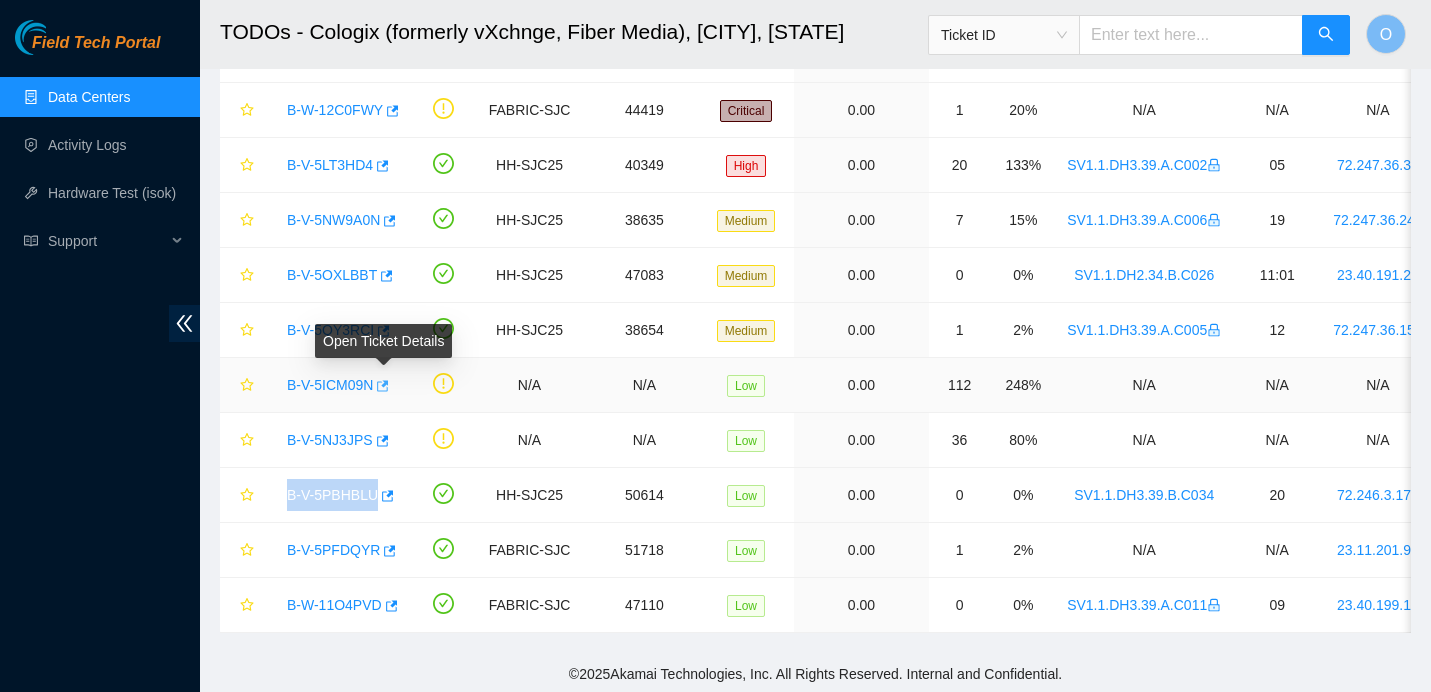 click 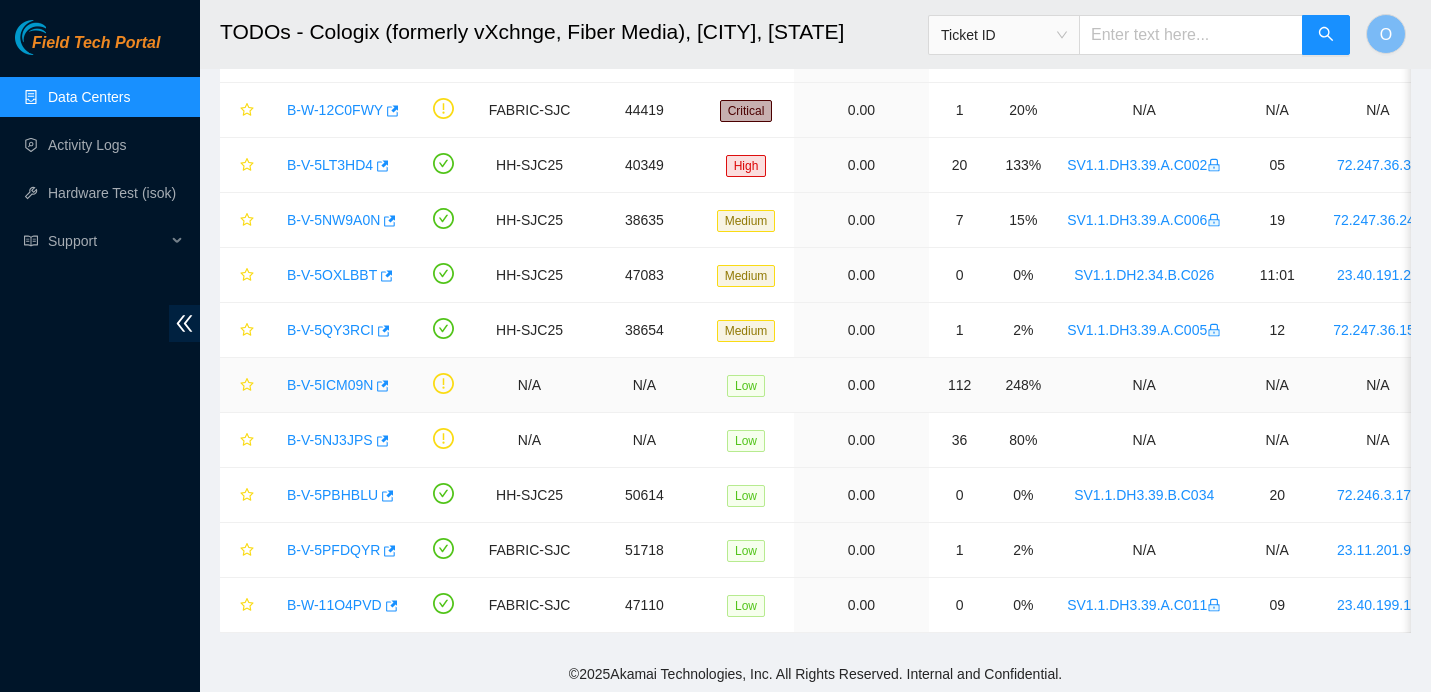 click on "N/A" at bounding box center (529, 385) 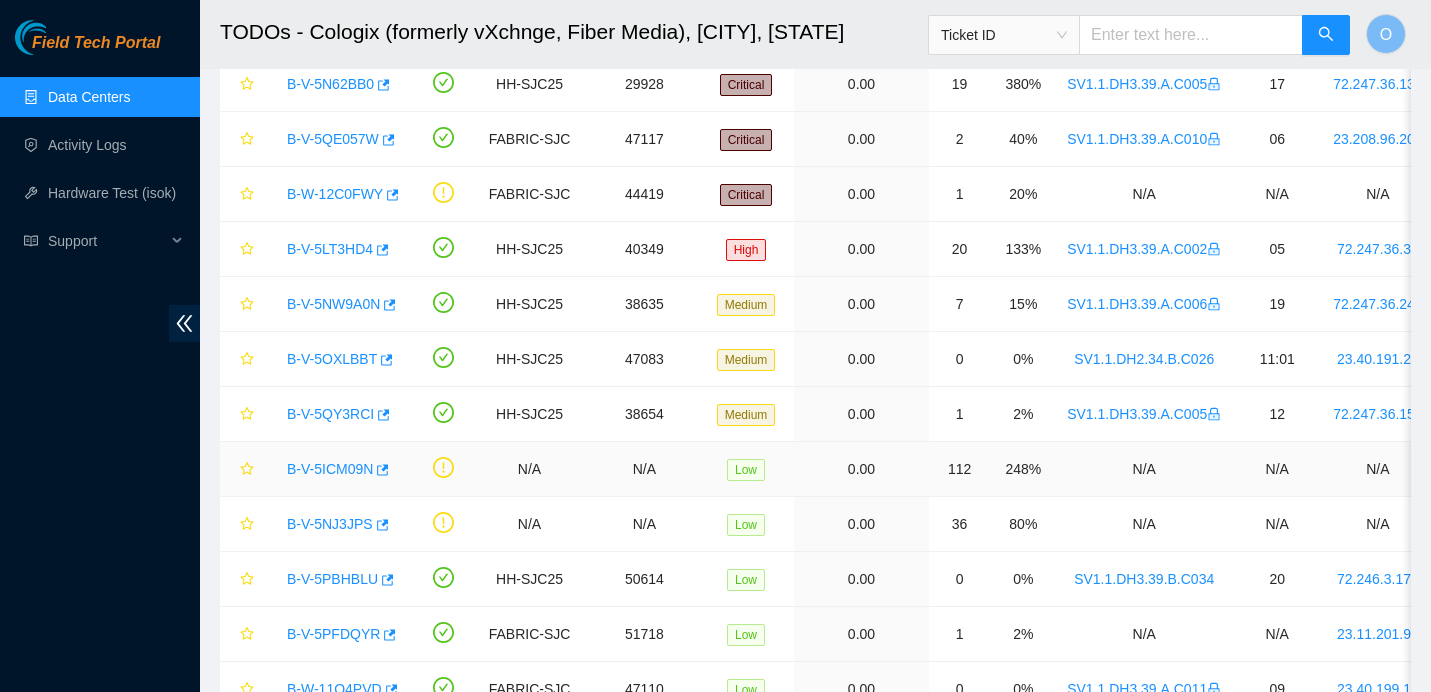 scroll, scrollTop: 184, scrollLeft: 0, axis: vertical 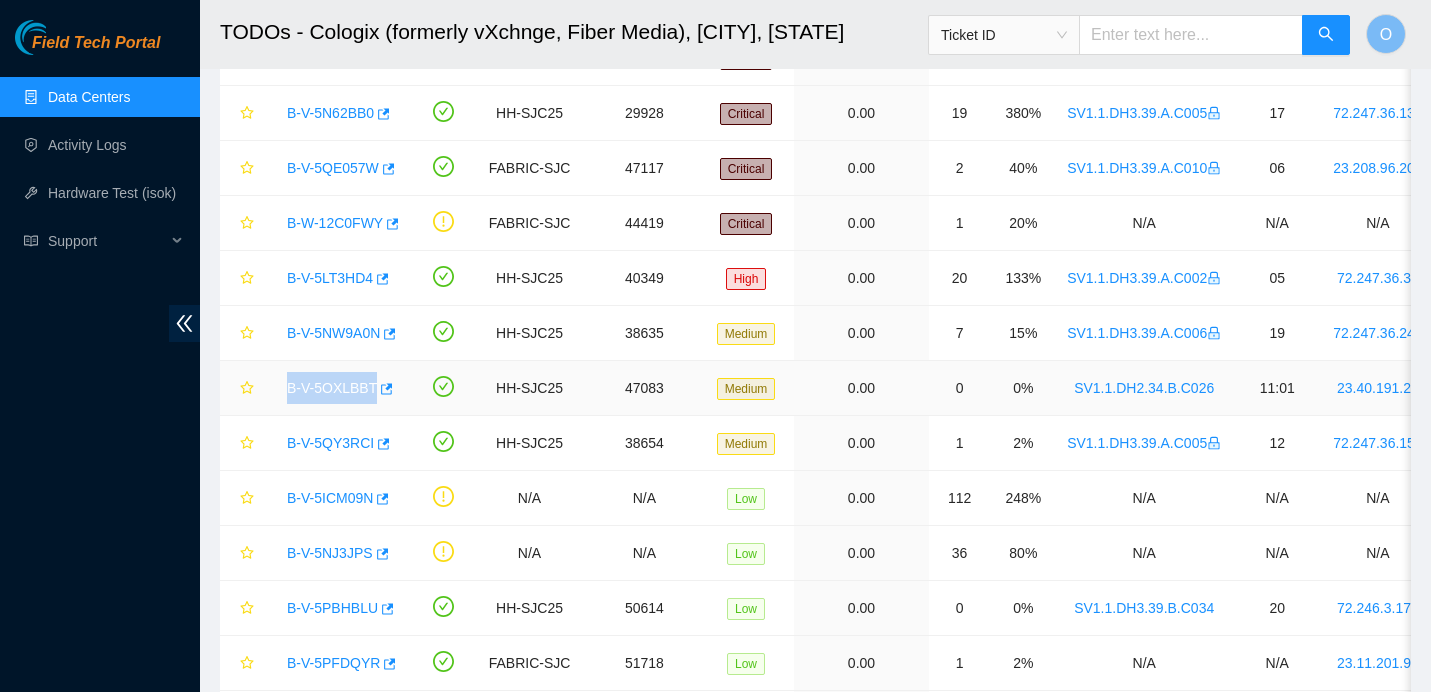 drag, startPoint x: 269, startPoint y: 383, endPoint x: 402, endPoint y: 376, distance: 133.18408 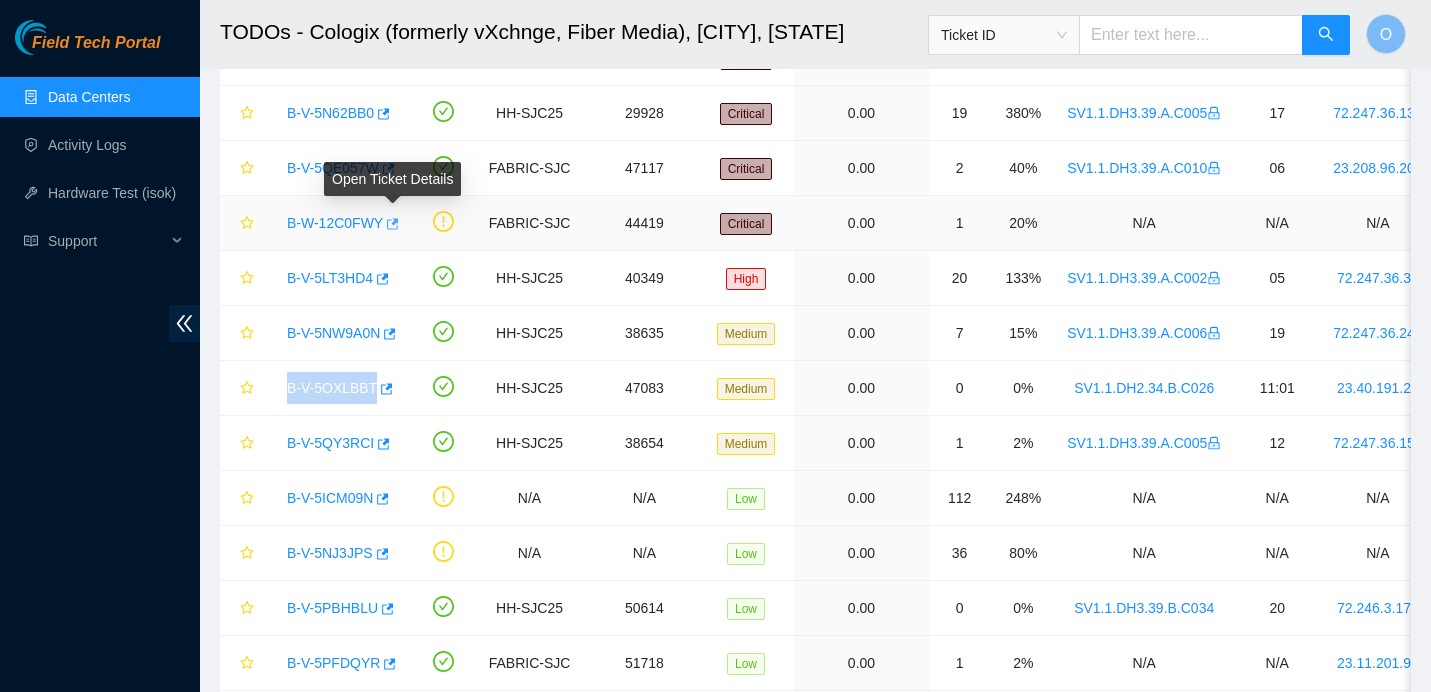 click 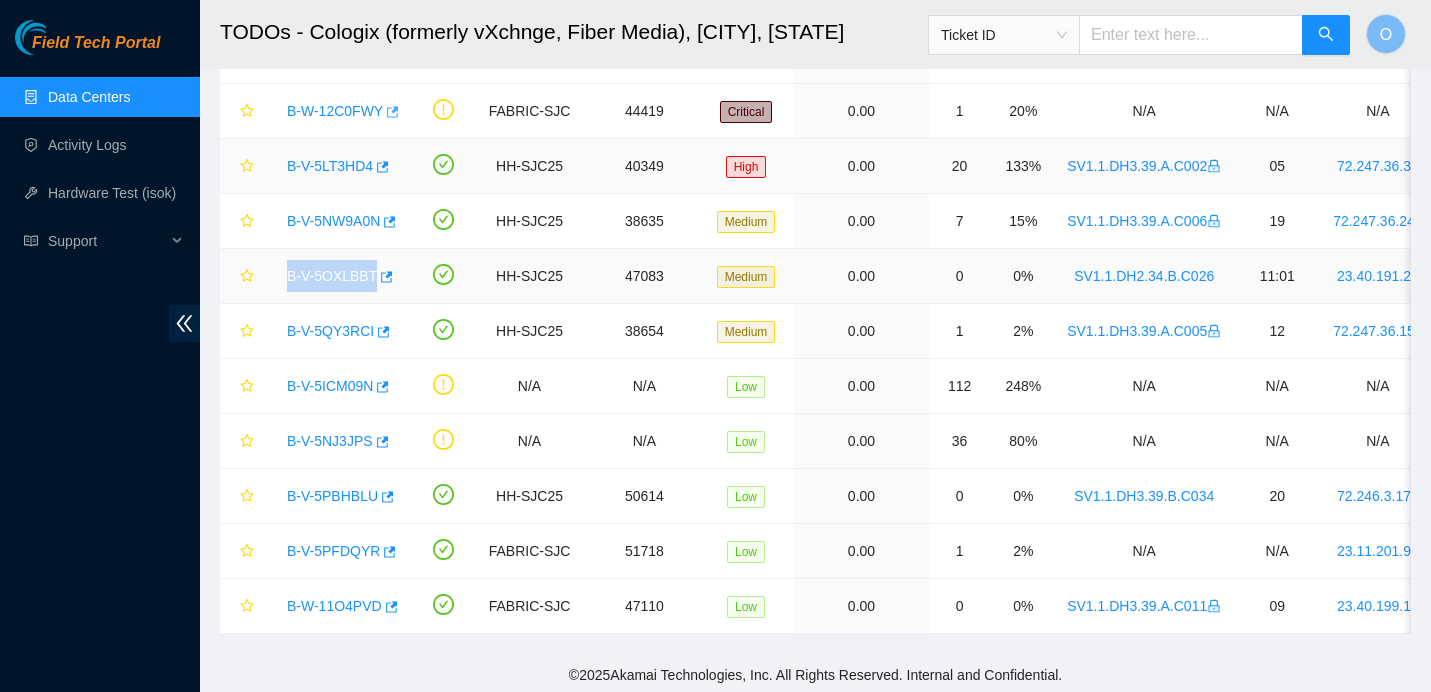 scroll, scrollTop: 300, scrollLeft: 0, axis: vertical 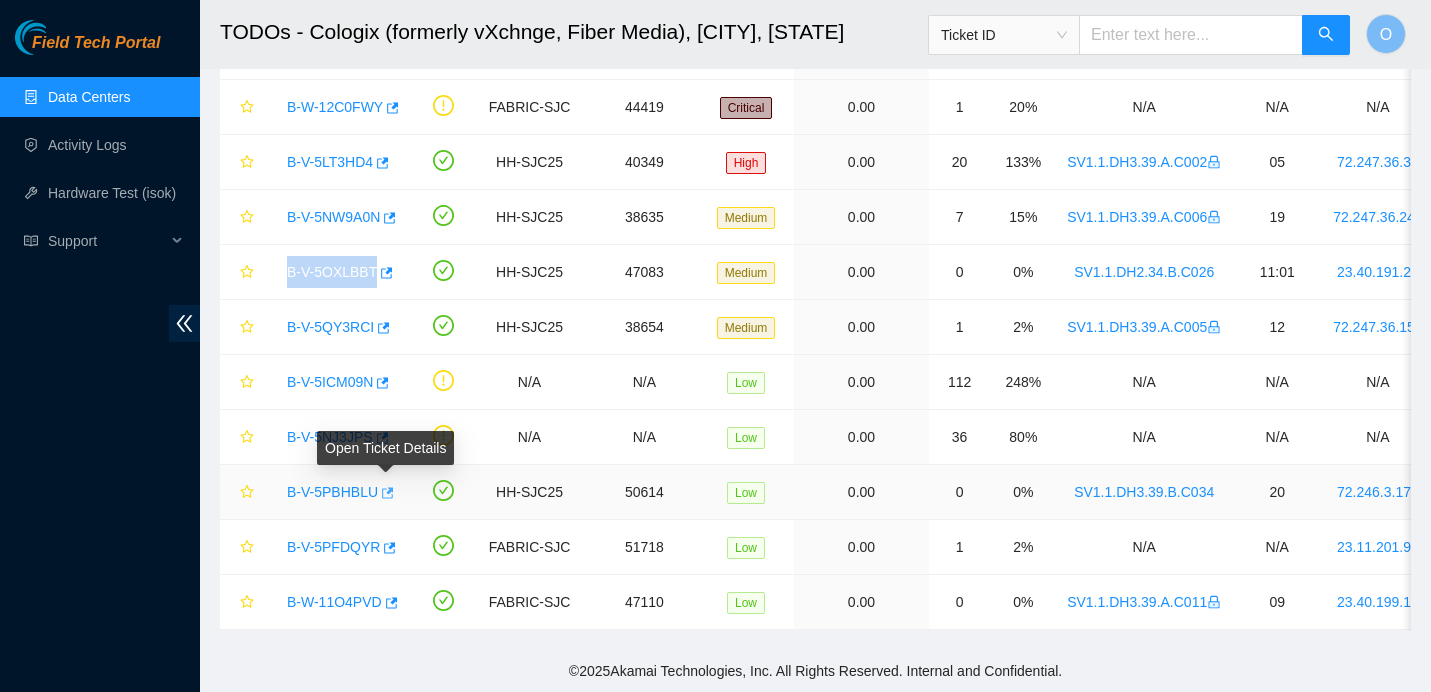 click 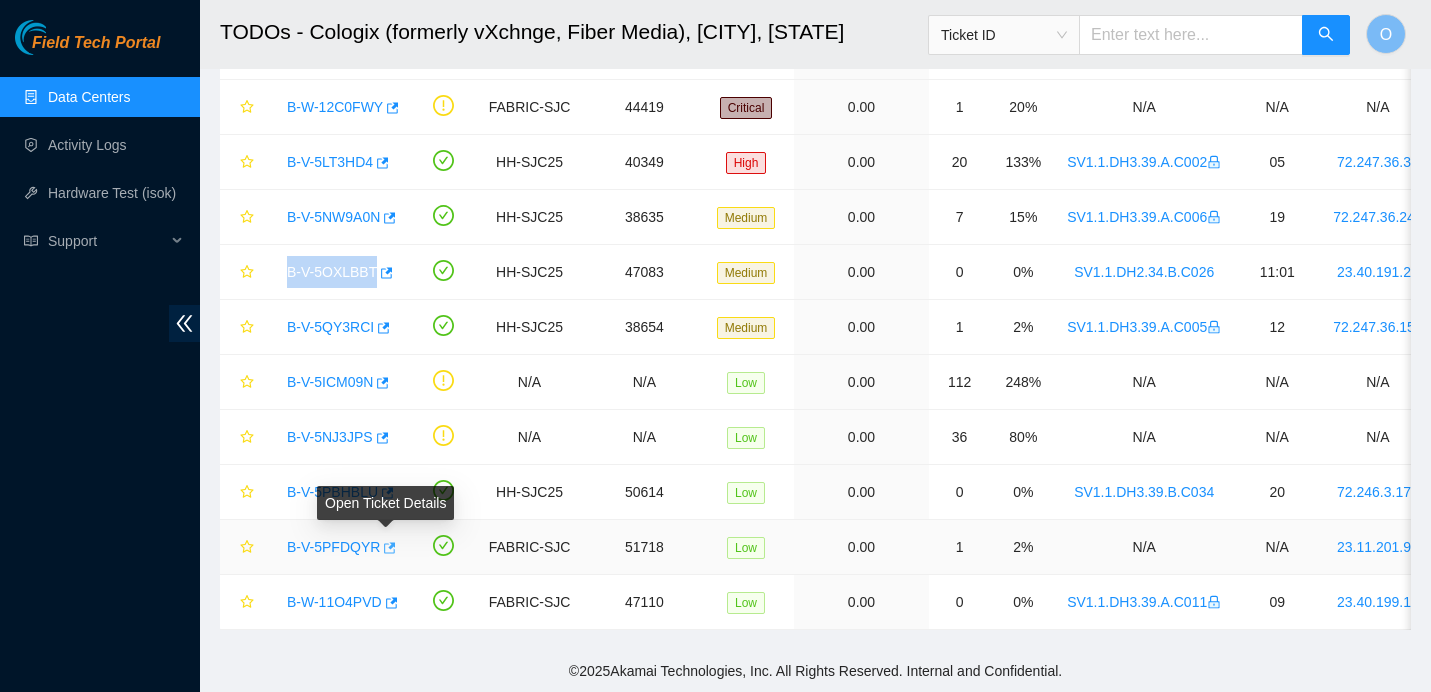 click 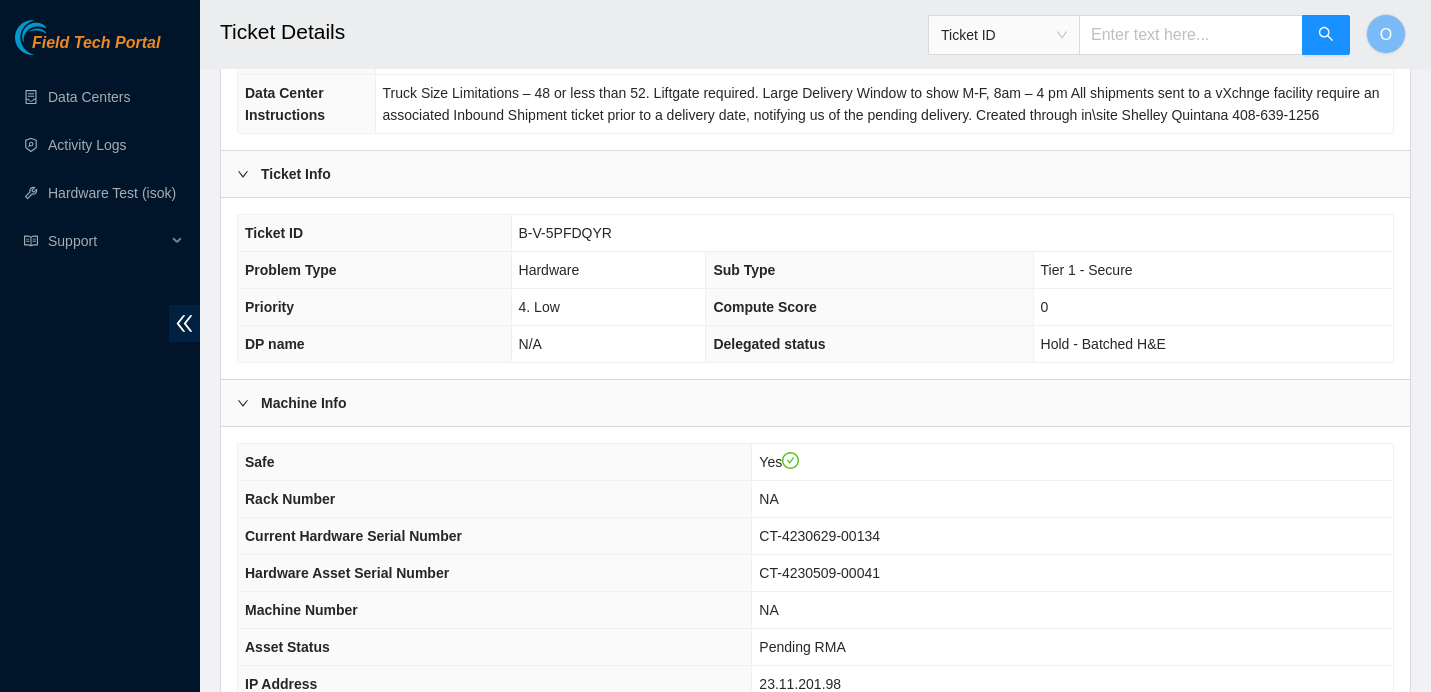 scroll, scrollTop: 643, scrollLeft: 0, axis: vertical 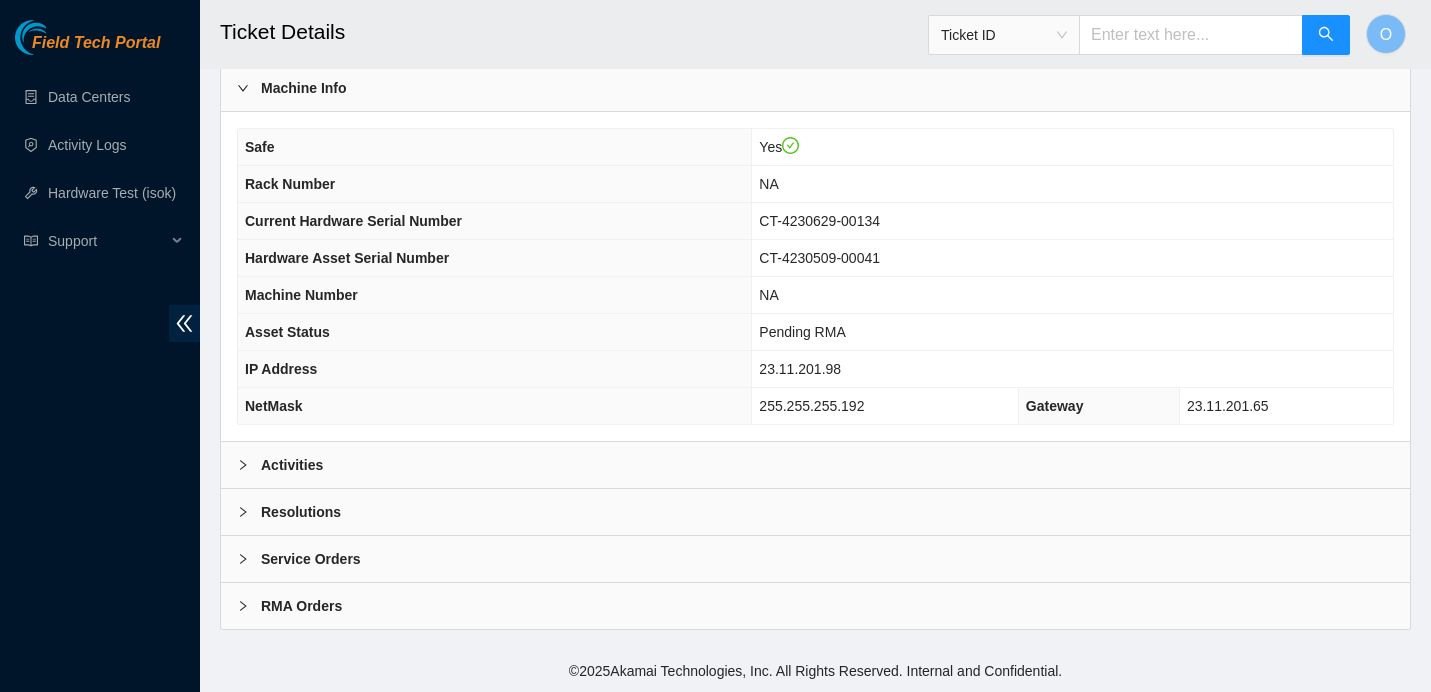 click on "Activities" at bounding box center (815, 465) 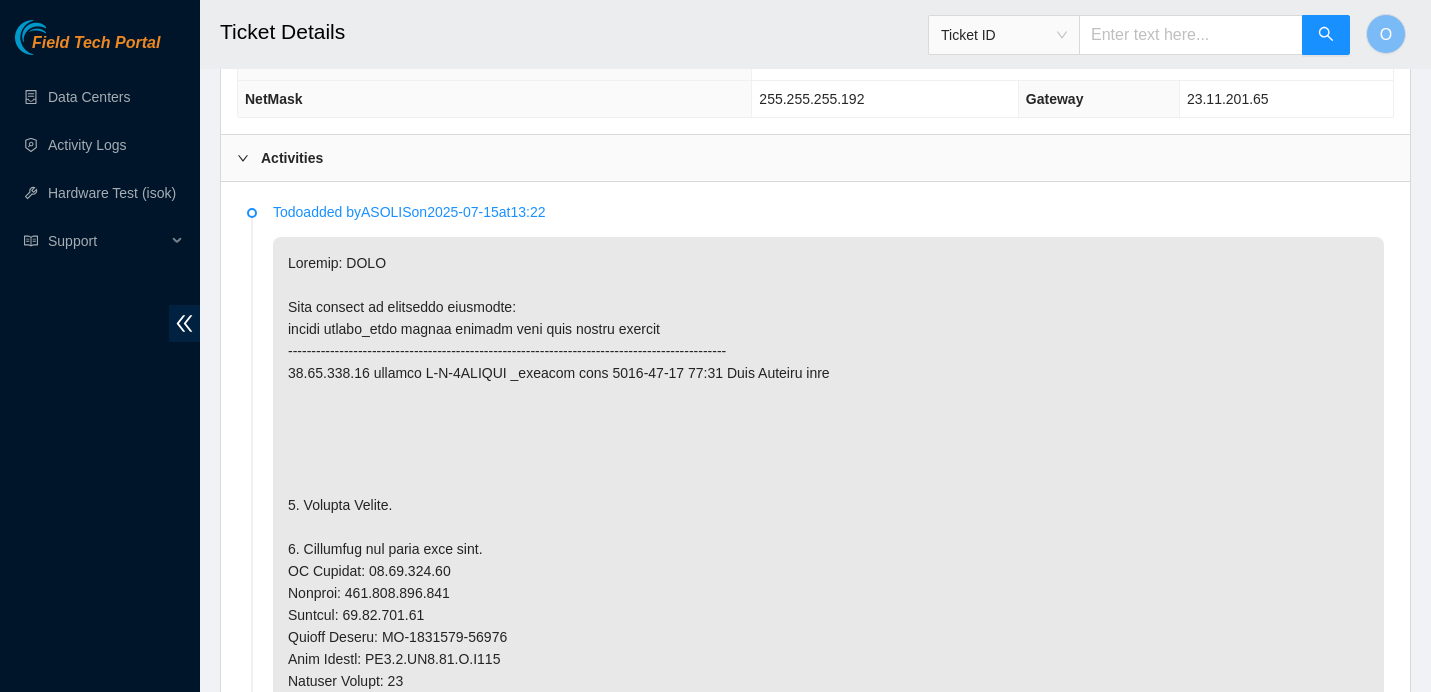 scroll, scrollTop: 905, scrollLeft: 0, axis: vertical 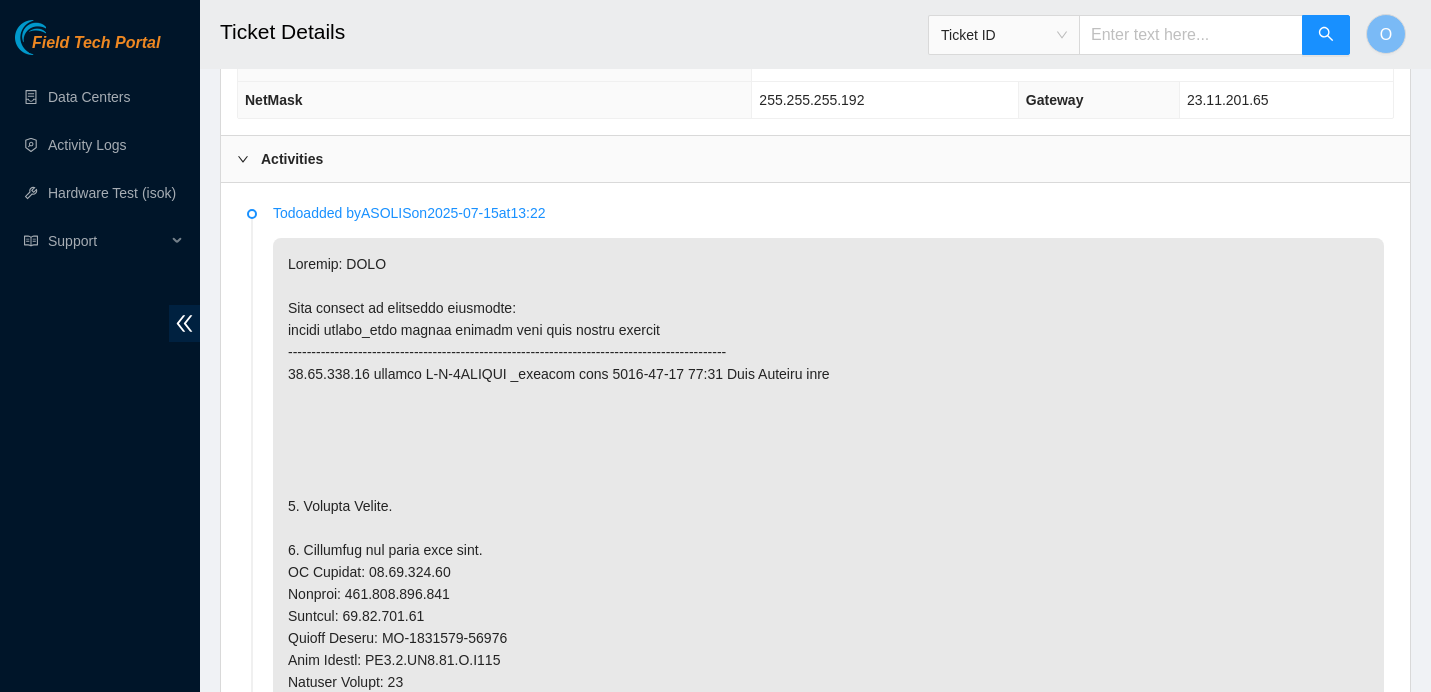 click on "Activities" at bounding box center [815, 159] 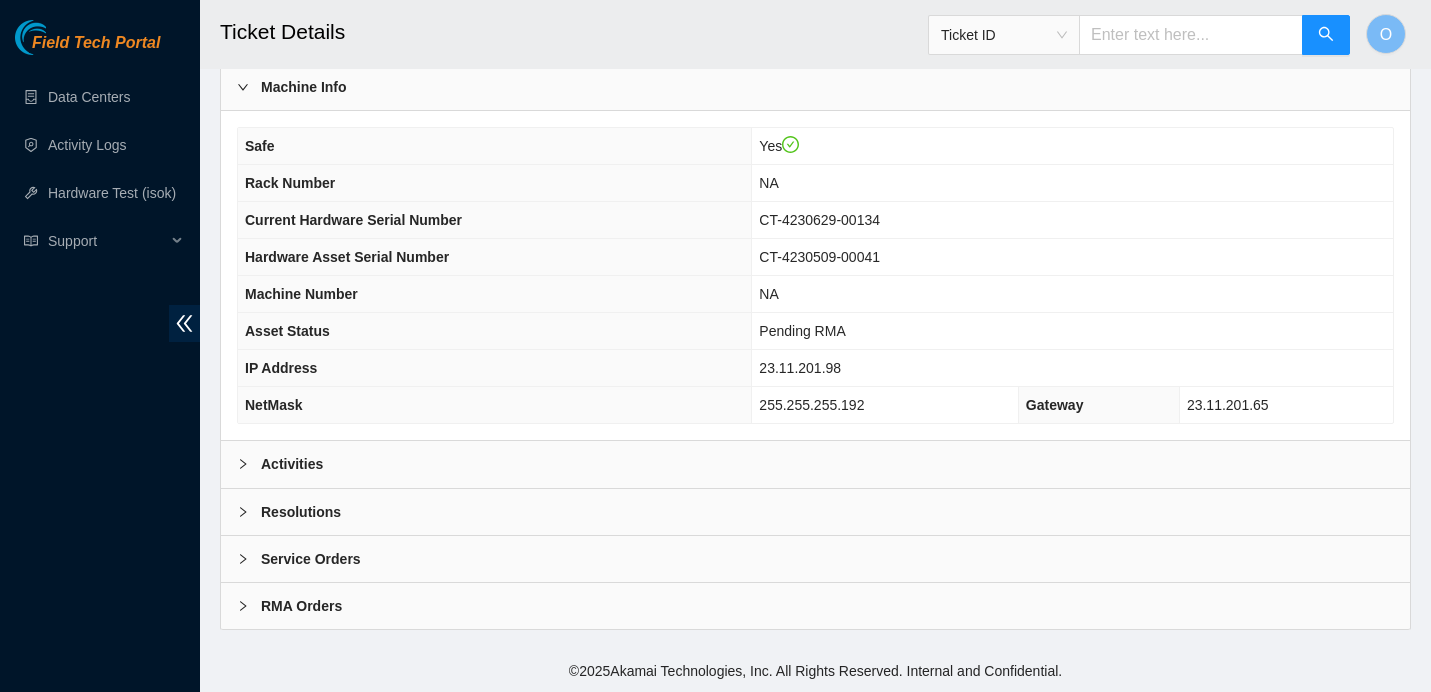scroll, scrollTop: 643, scrollLeft: 0, axis: vertical 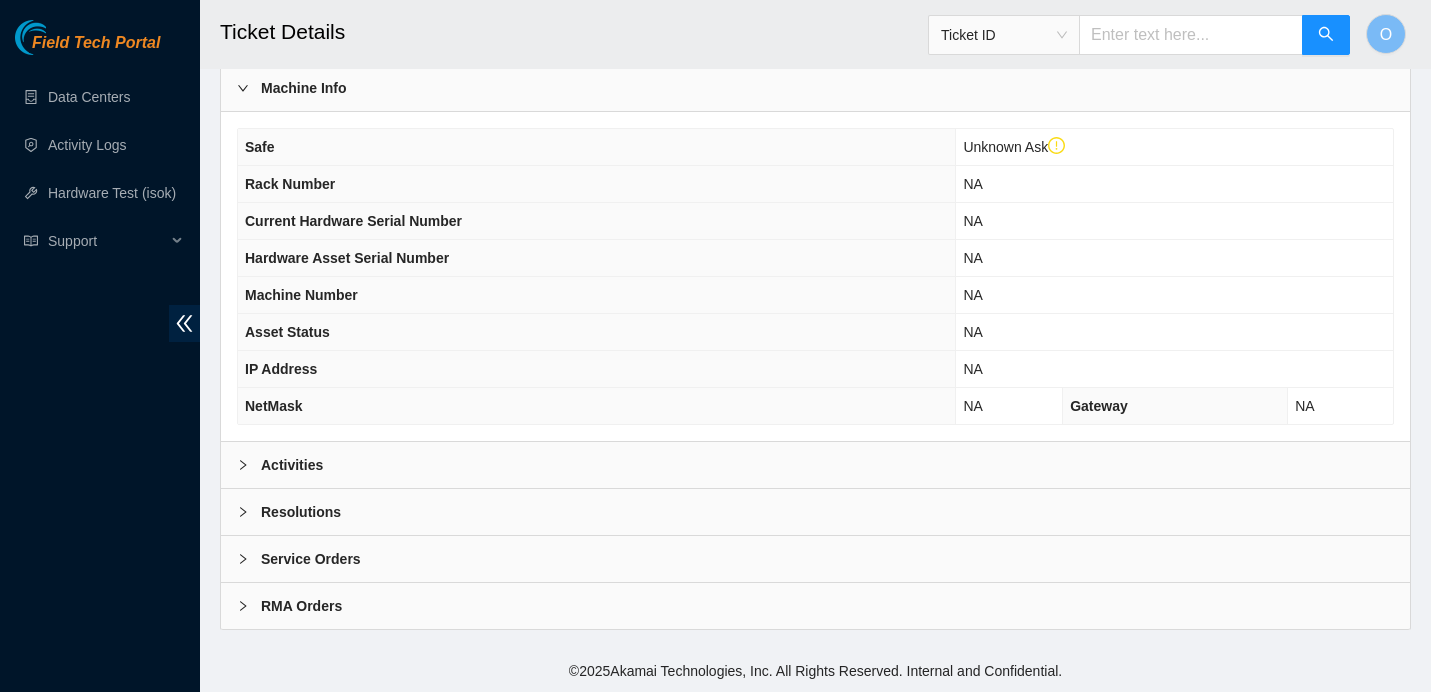 click on "Activities" at bounding box center (815, 465) 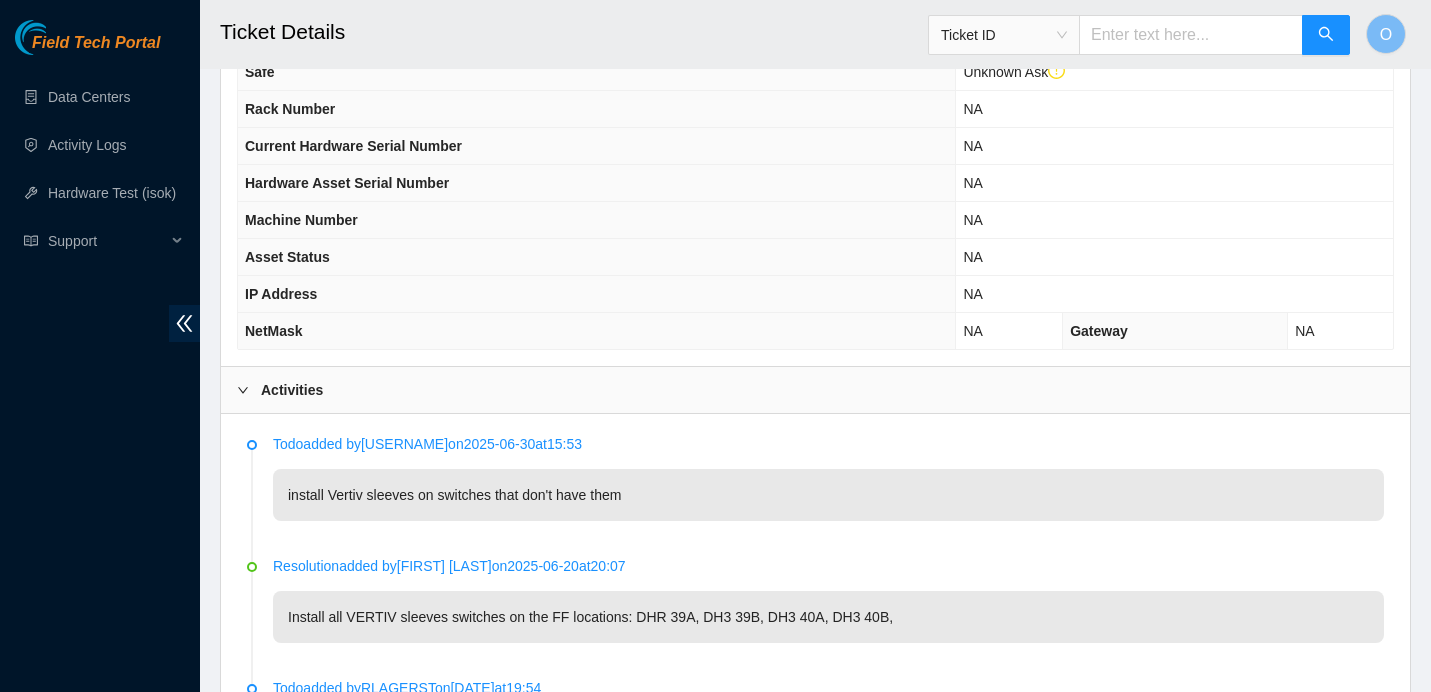 scroll, scrollTop: 720, scrollLeft: 0, axis: vertical 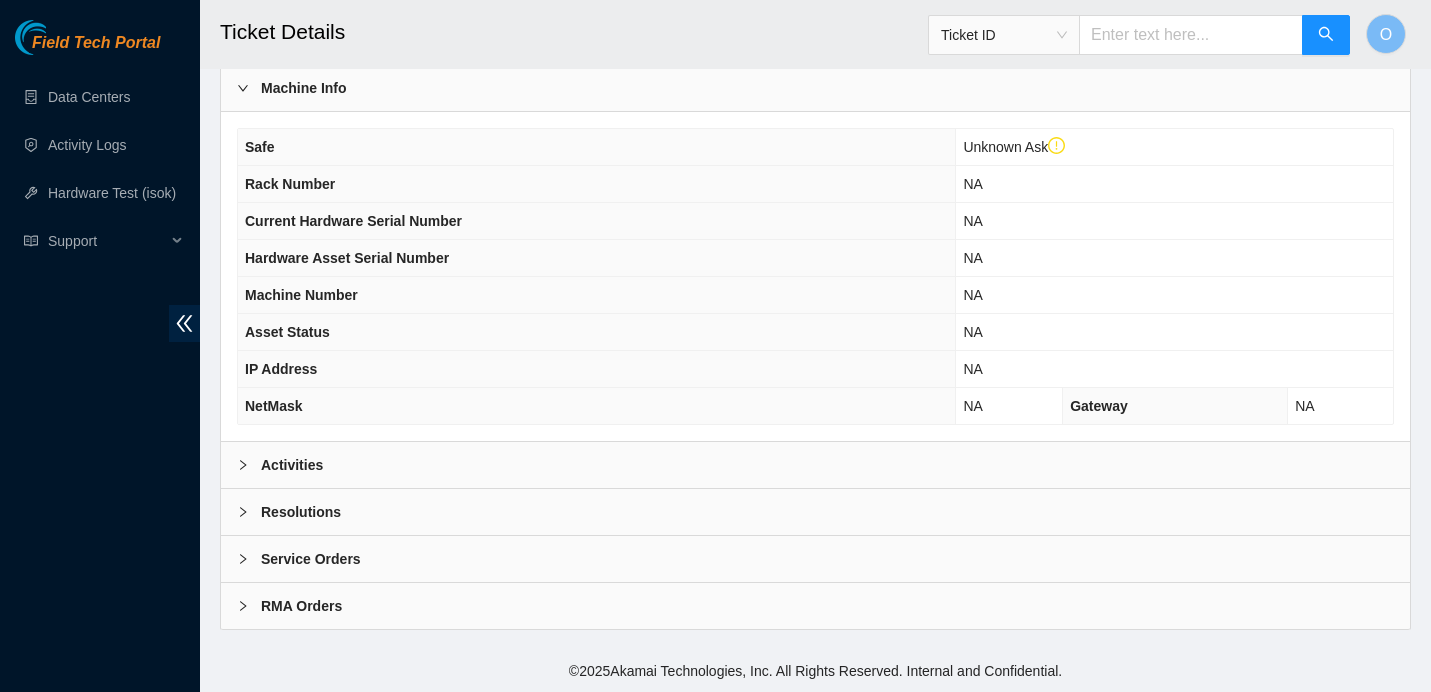 click on "Activities" at bounding box center (815, 465) 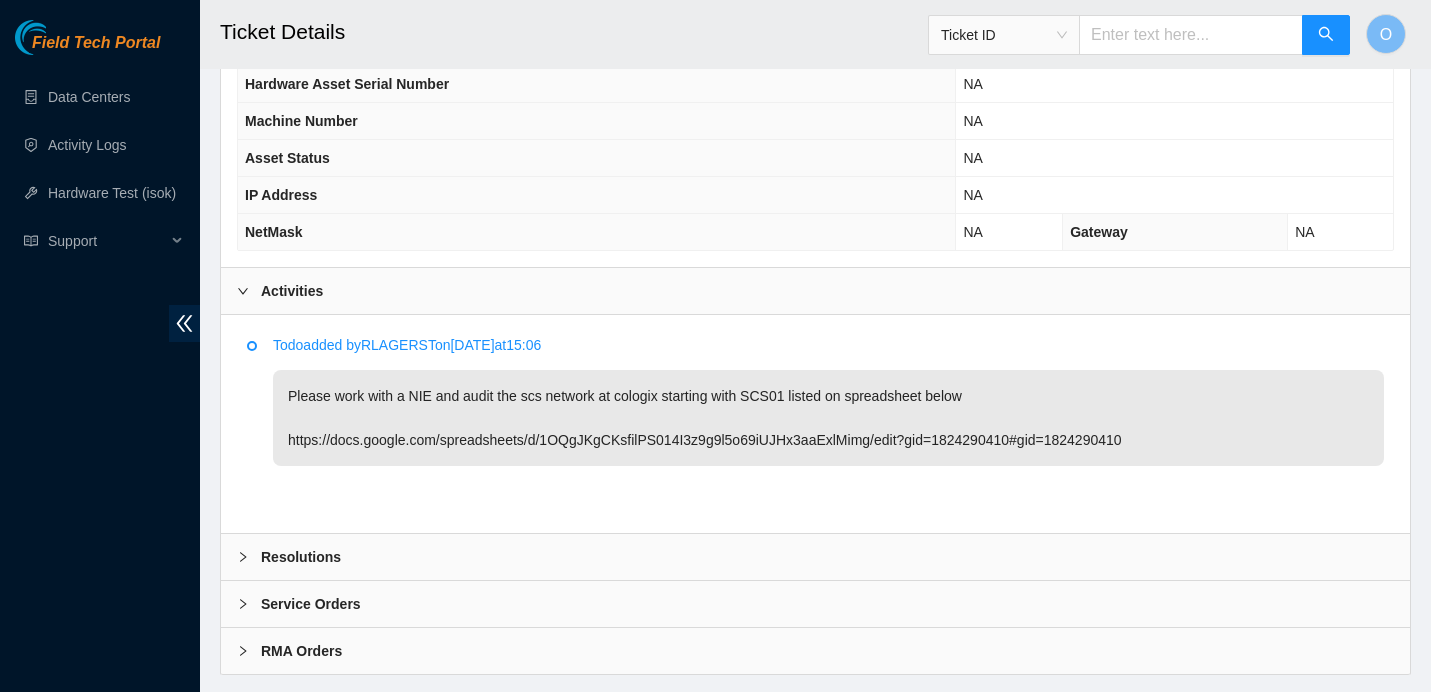 scroll, scrollTop: 819, scrollLeft: 0, axis: vertical 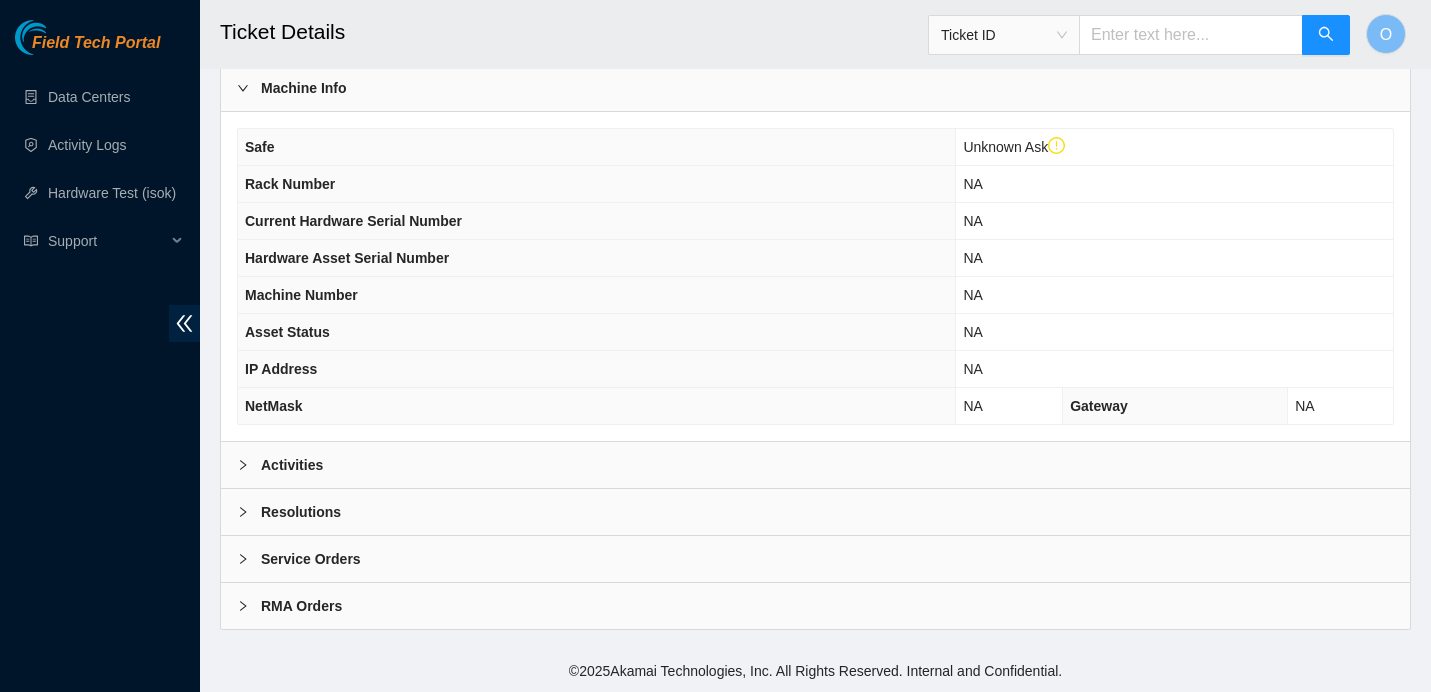 click on "Activities" at bounding box center [815, 465] 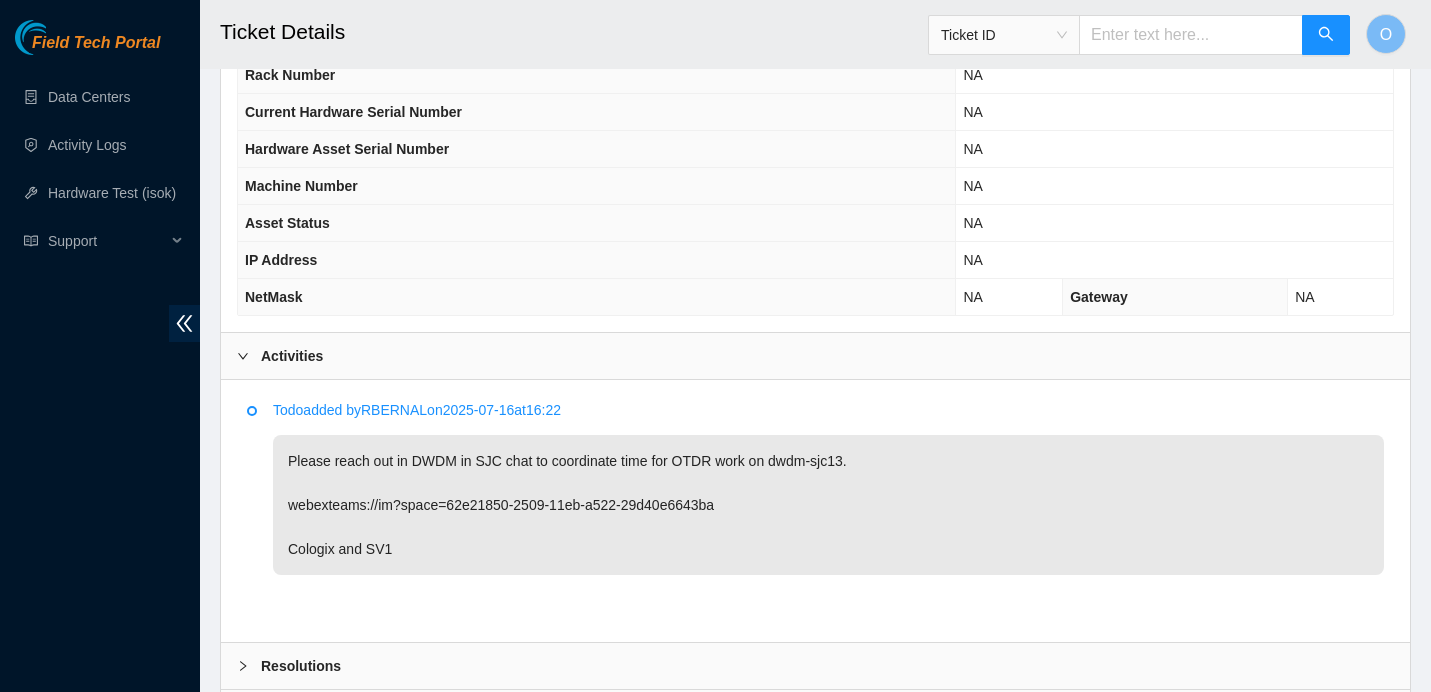 scroll, scrollTop: 754, scrollLeft: 0, axis: vertical 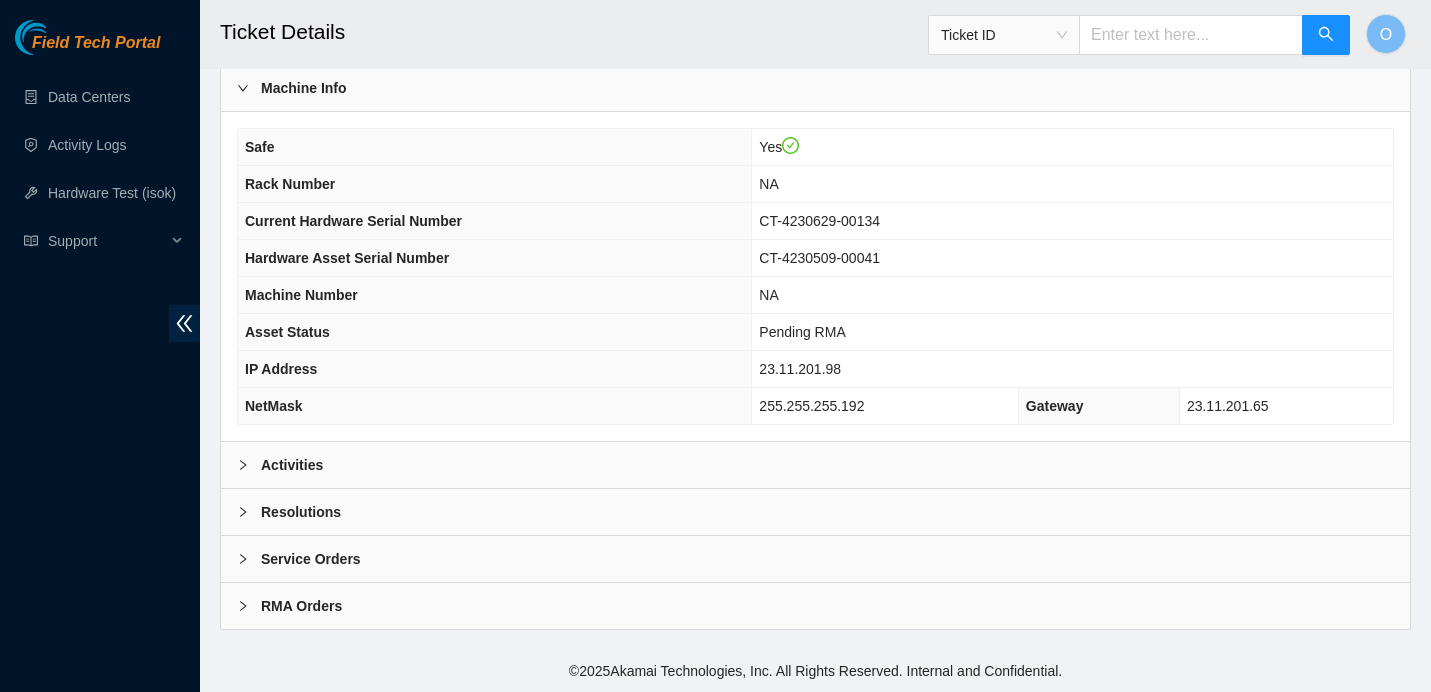 click on "Activities" at bounding box center [292, 465] 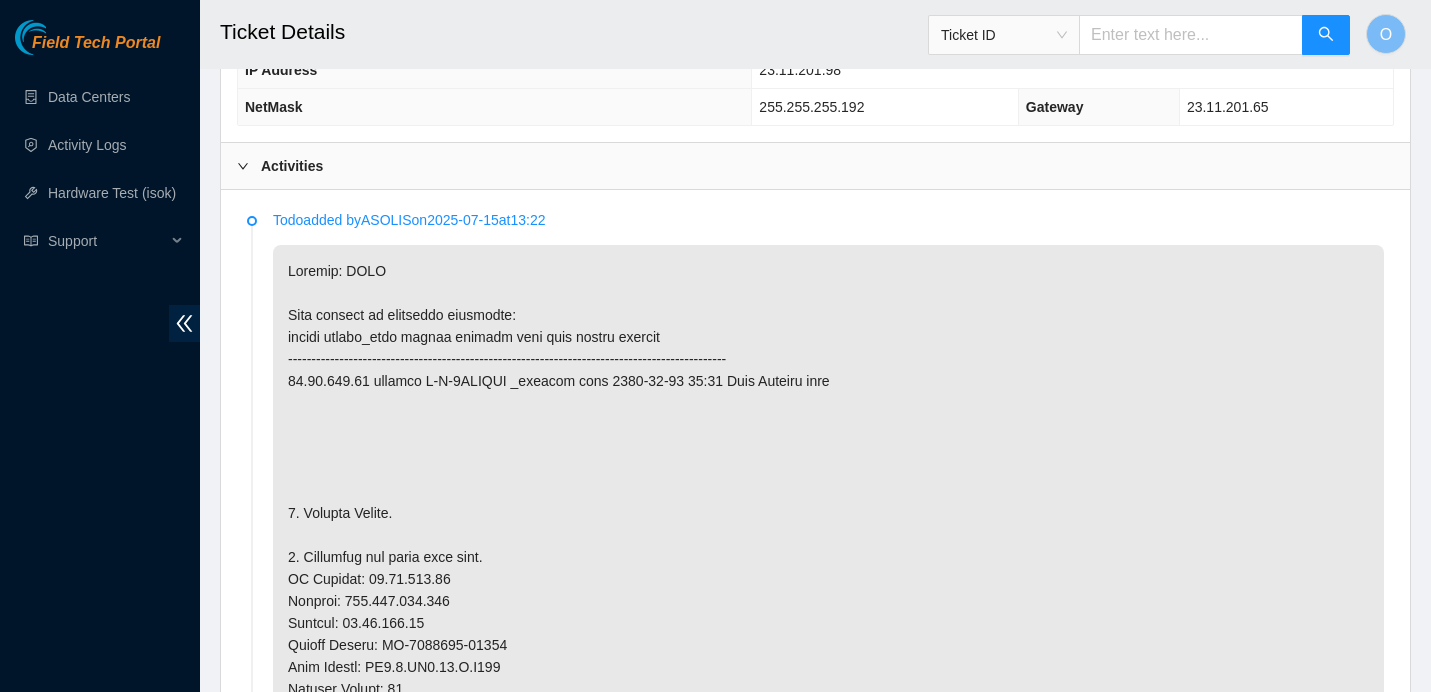 scroll, scrollTop: 911, scrollLeft: 0, axis: vertical 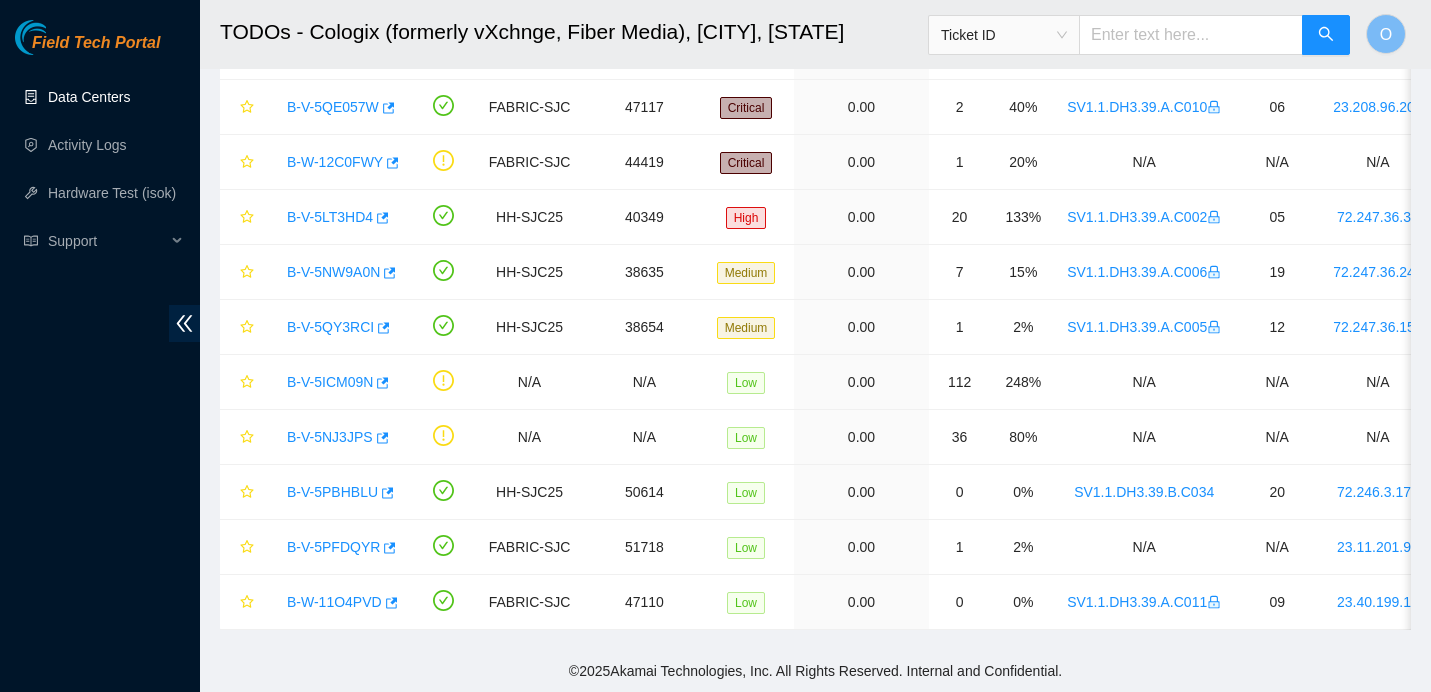 click on "Data Centers" at bounding box center [89, 97] 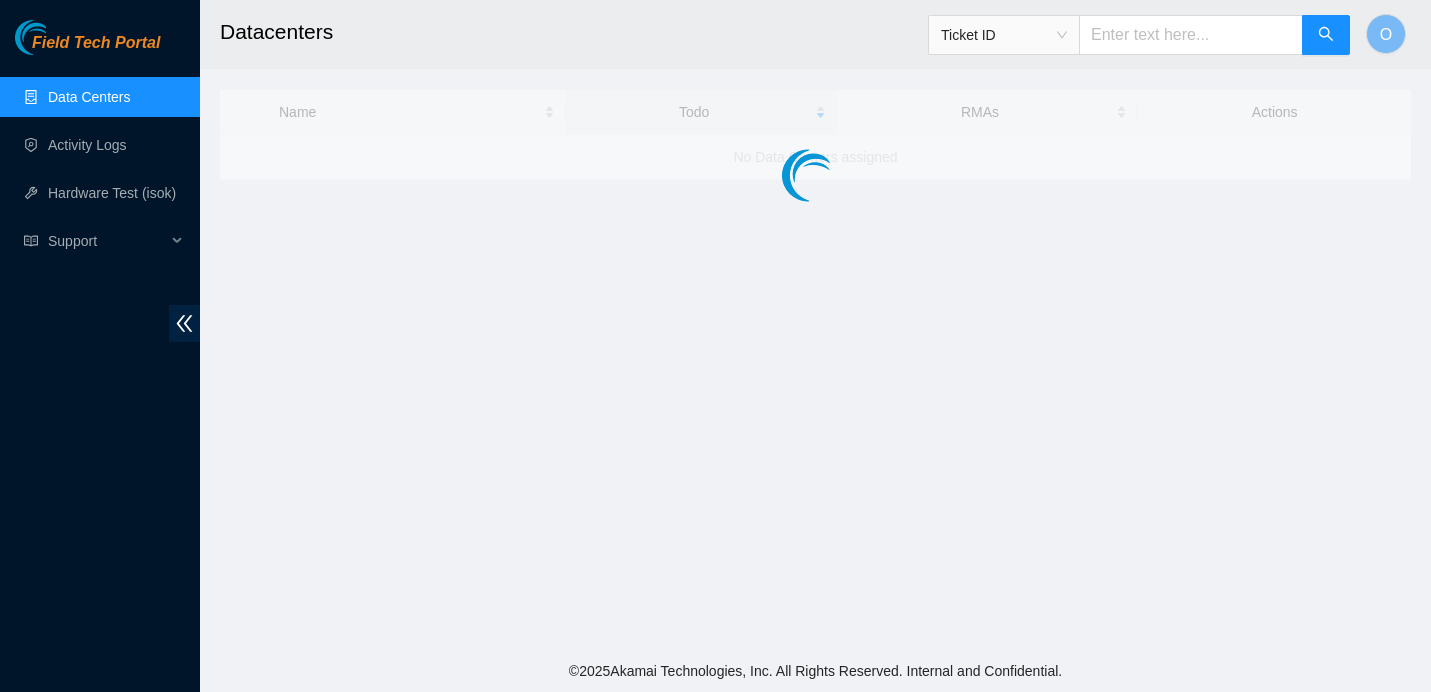scroll, scrollTop: 0, scrollLeft: 0, axis: both 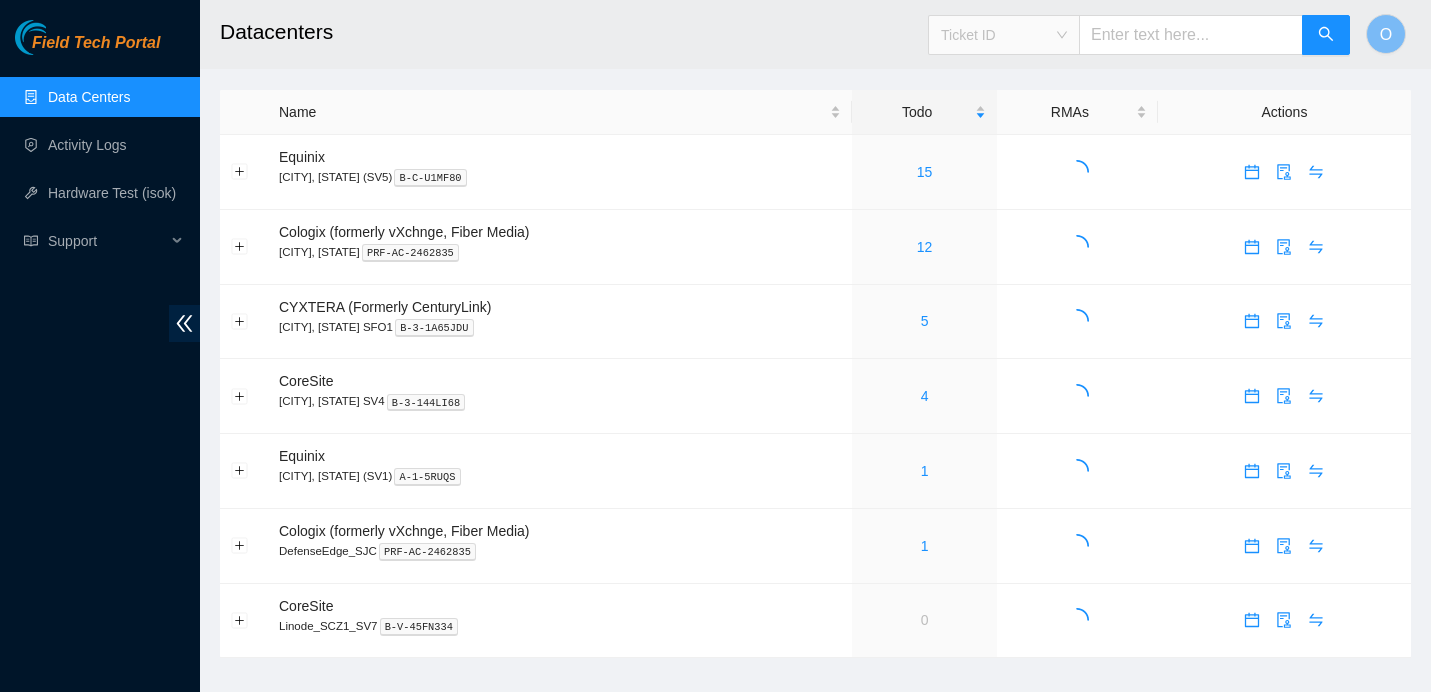 click on "Ticket ID" at bounding box center [1004, 35] 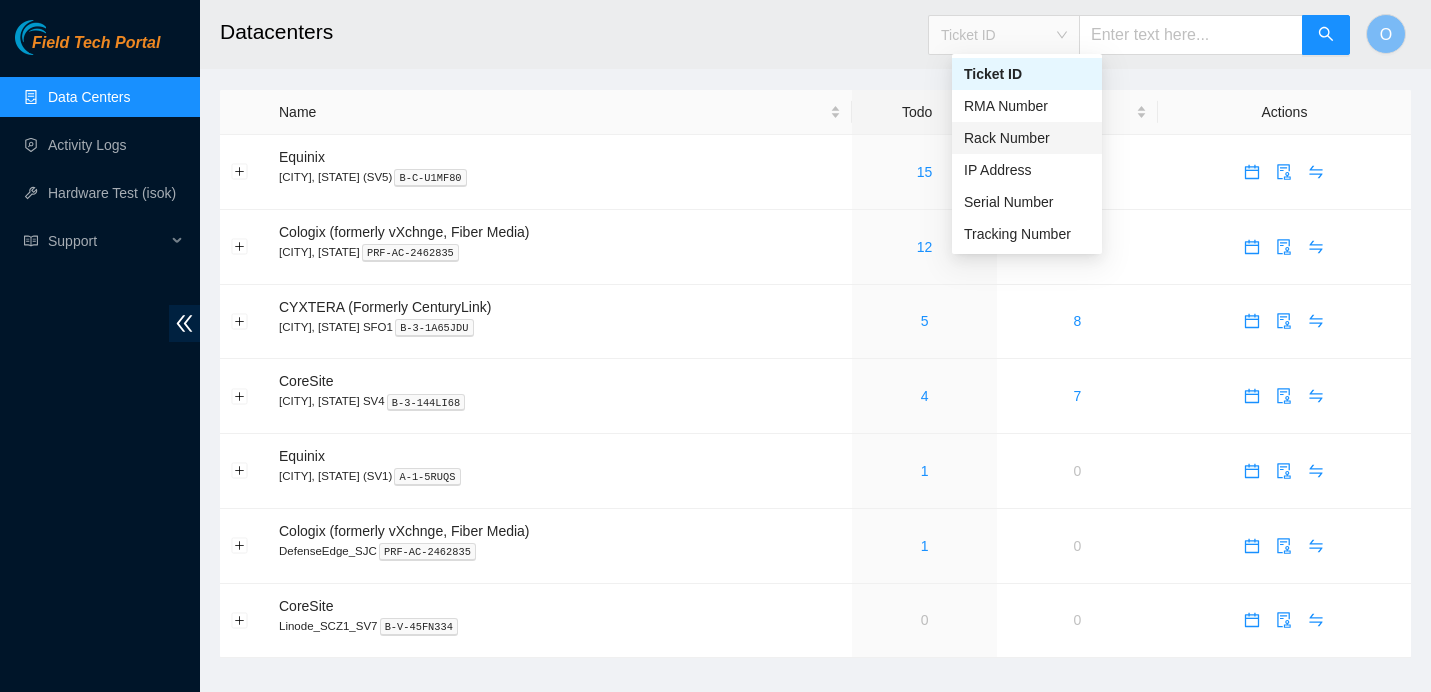 click on "Rack Number" at bounding box center (1027, 138) 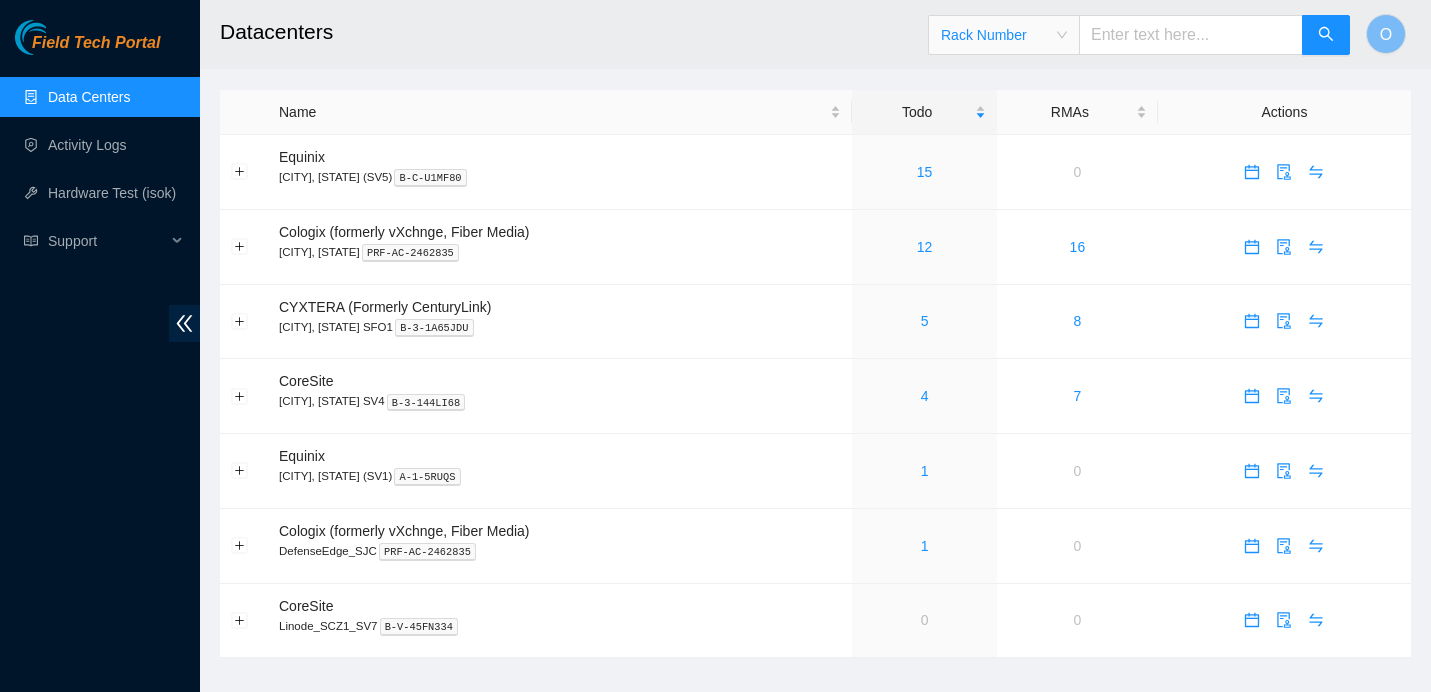click at bounding box center [1191, 35] 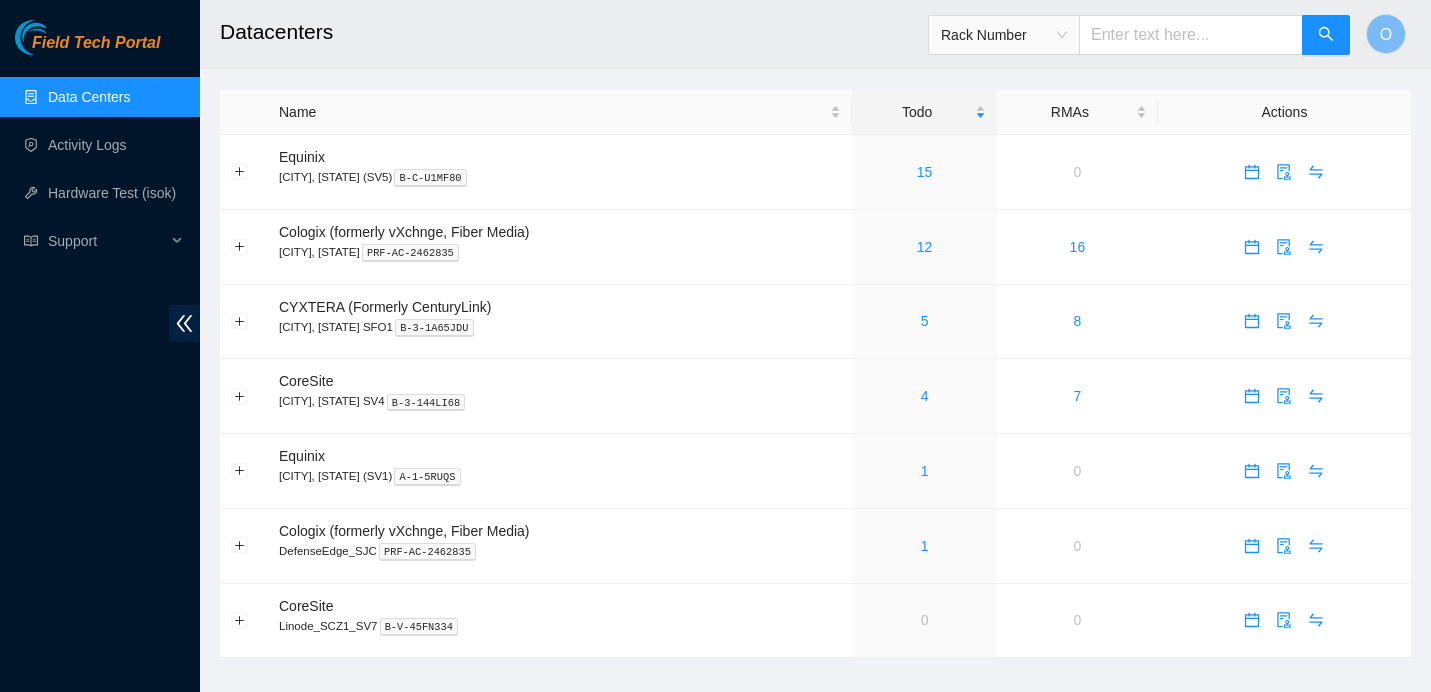 paste on "SV1.1.DH3.39.B.C034" 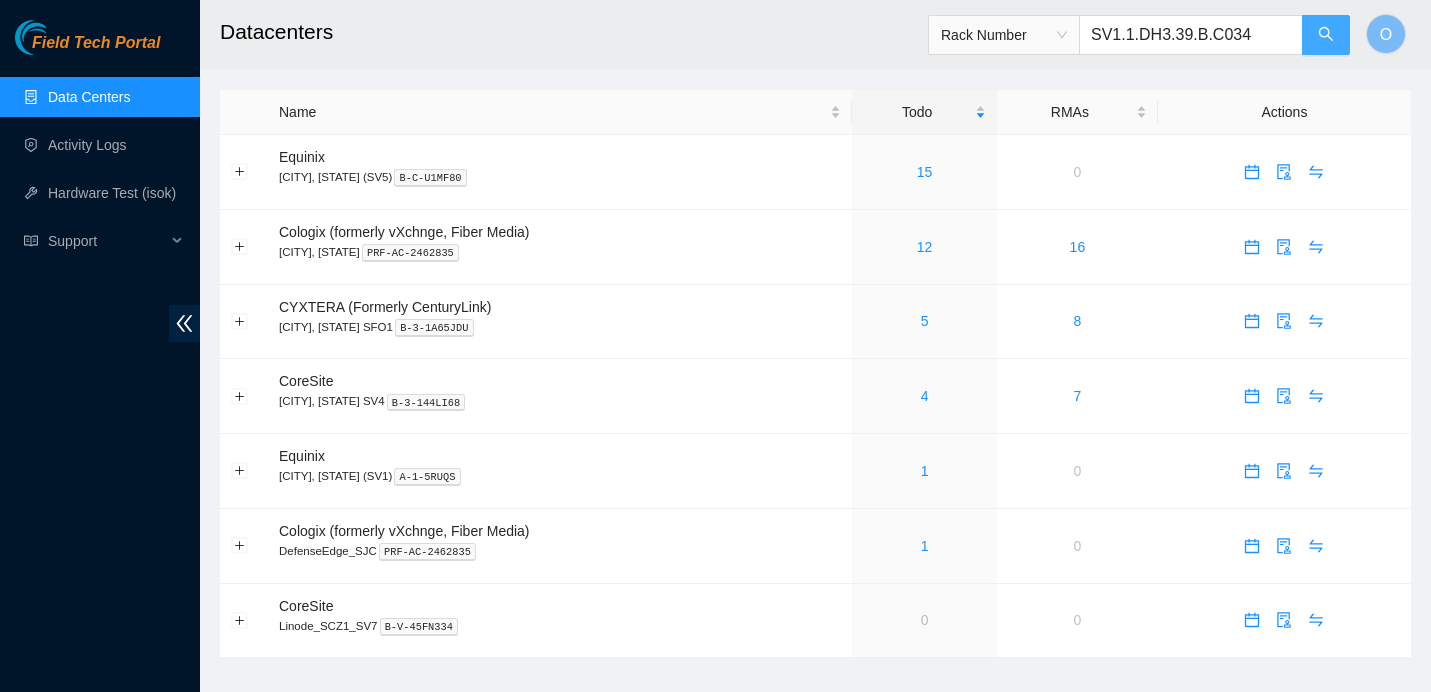 click at bounding box center [1326, 35] 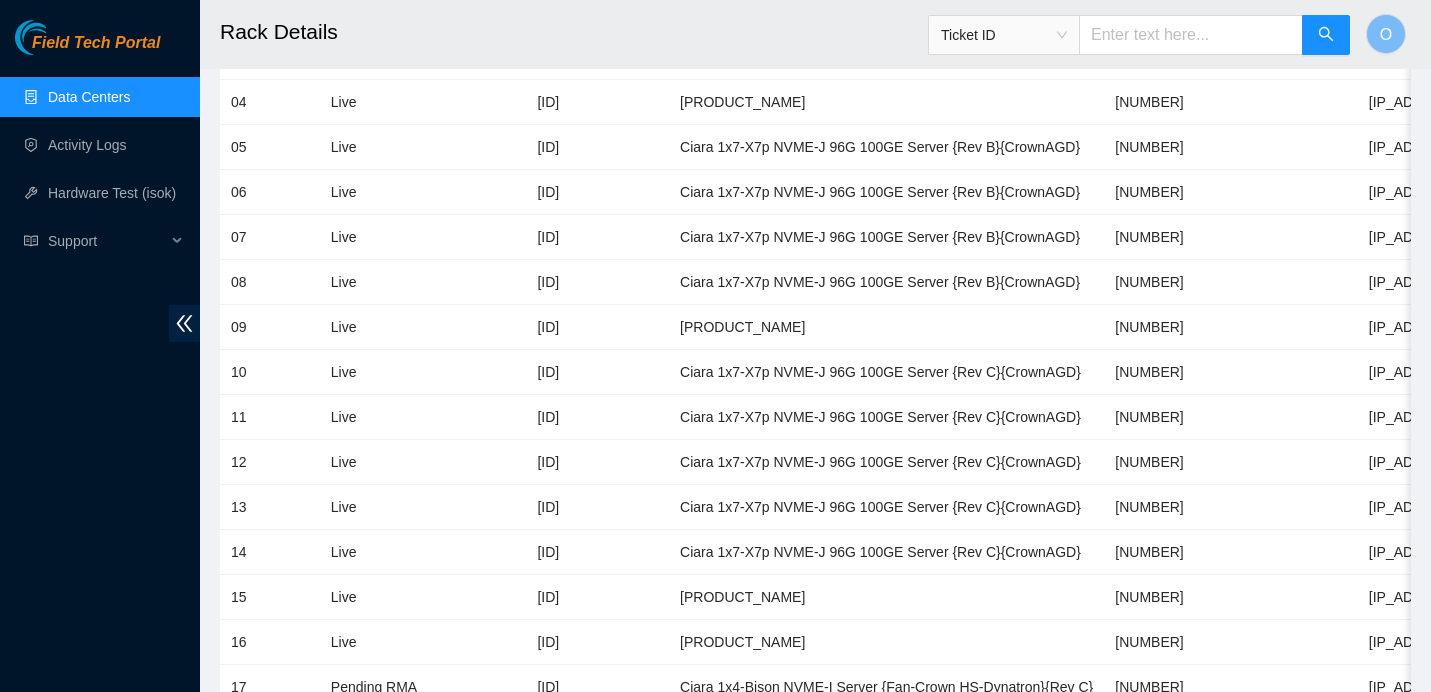 scroll, scrollTop: 1100, scrollLeft: 0, axis: vertical 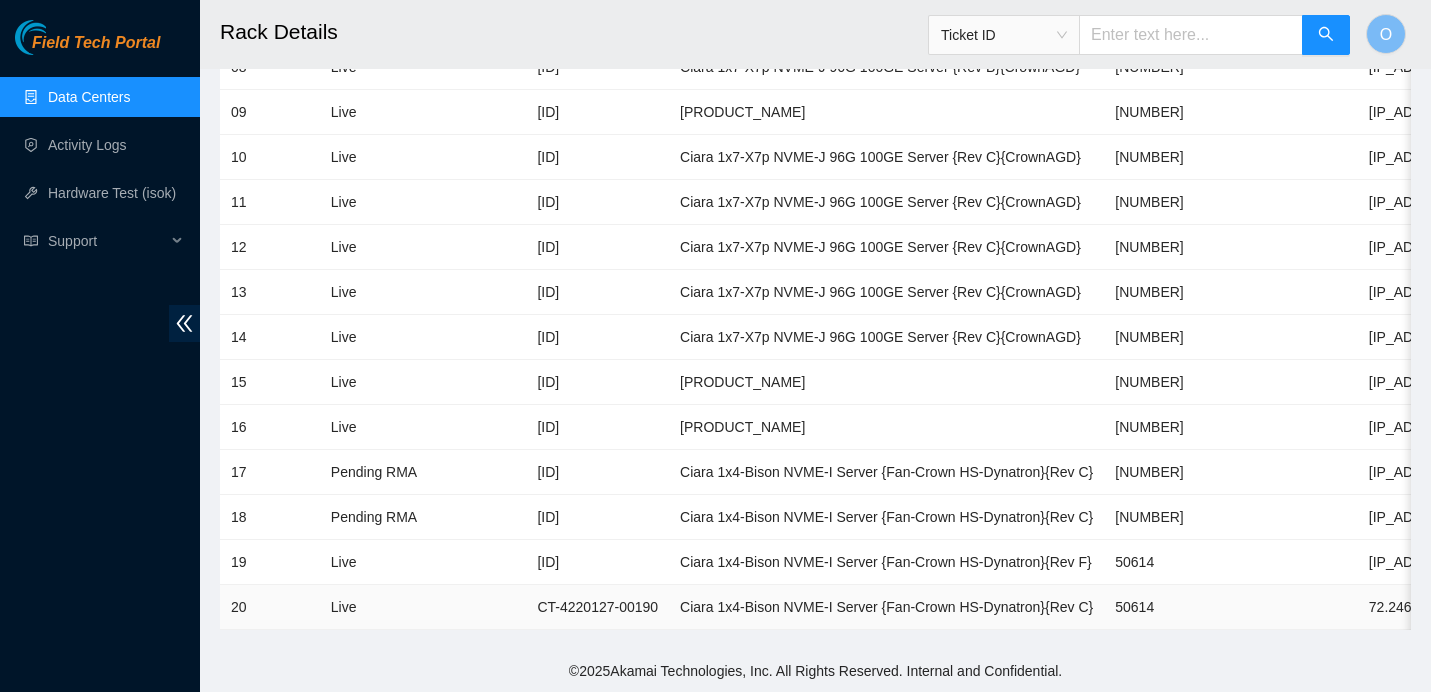 click at bounding box center [477, 607] 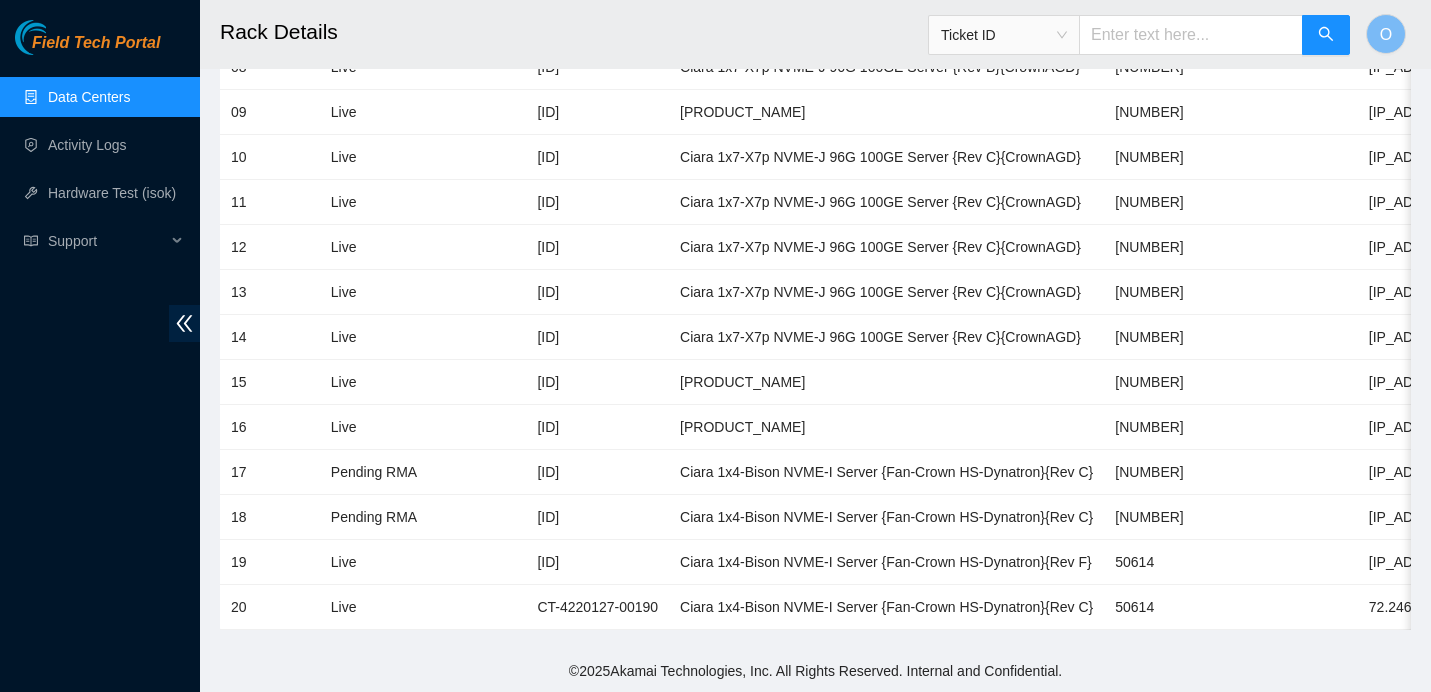 click on "Data Centers" at bounding box center [89, 97] 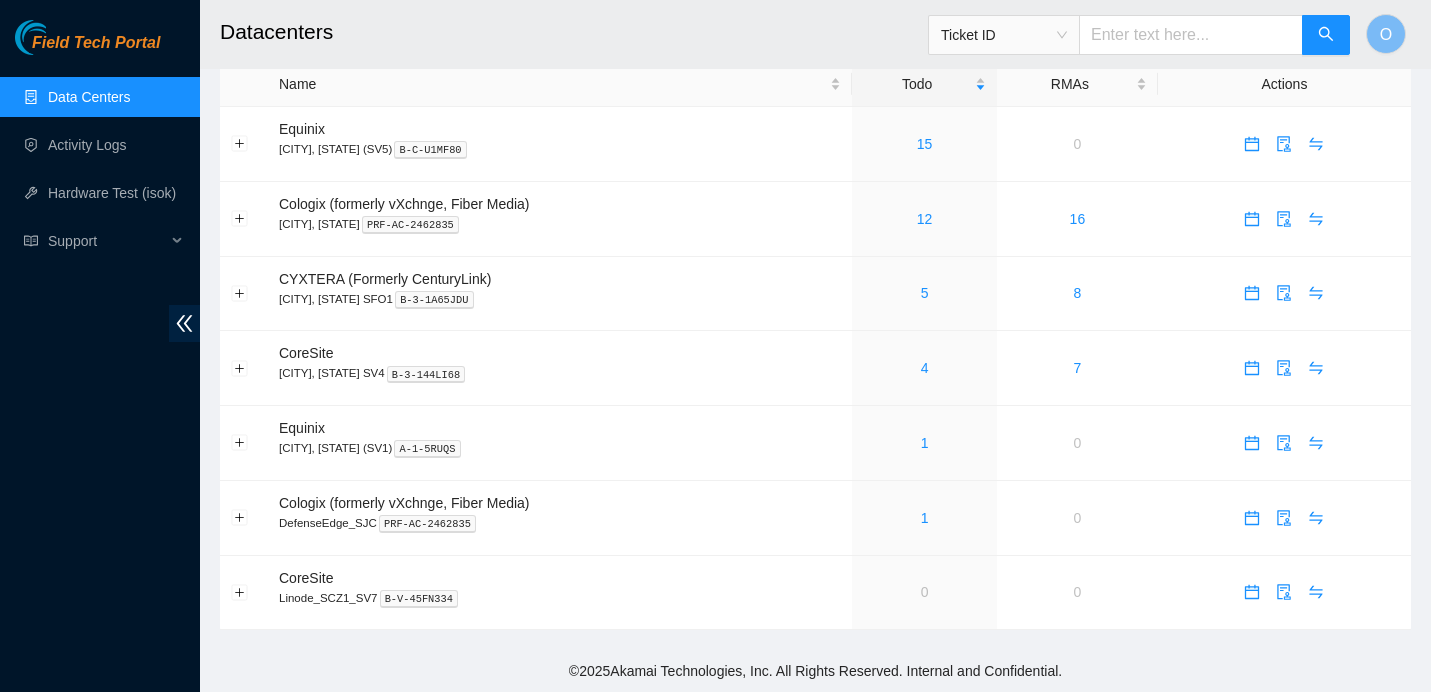 scroll, scrollTop: 27, scrollLeft: 0, axis: vertical 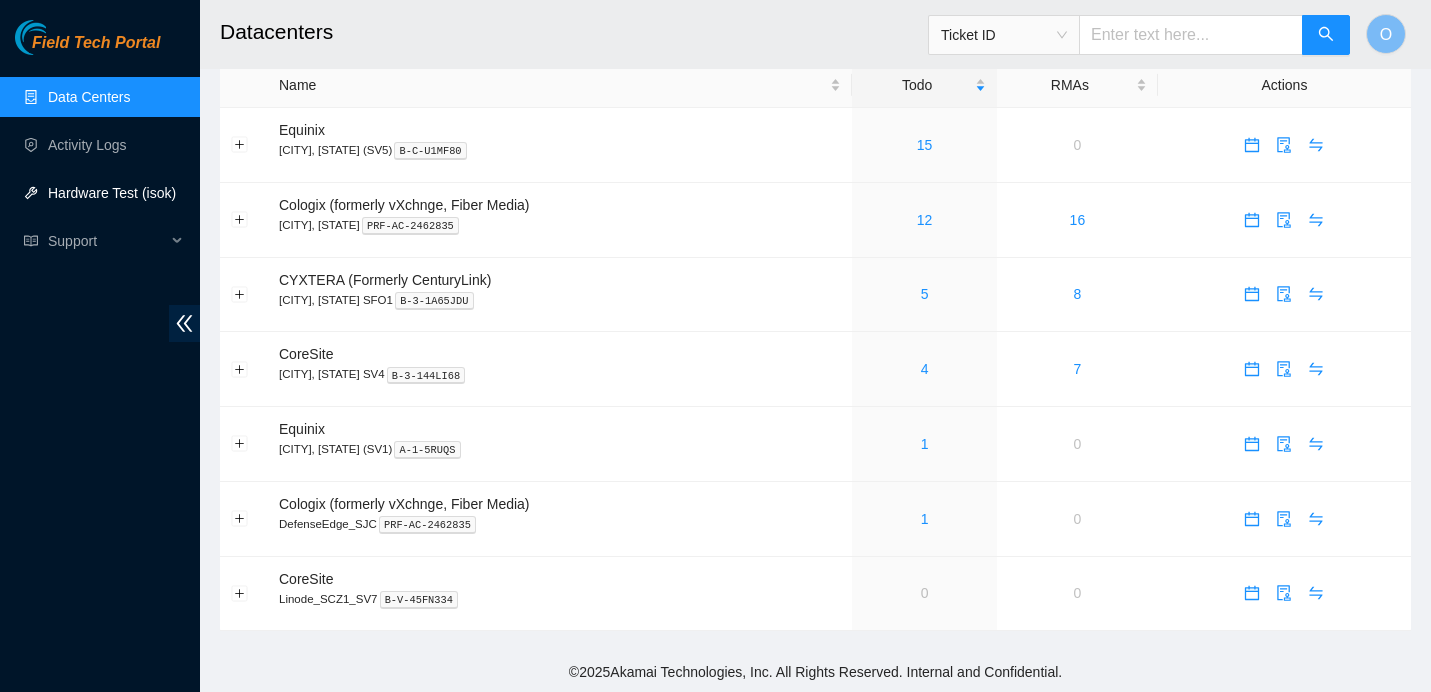 click on "Data Centers Activity Logs Hardware Test (isok) Support" at bounding box center (100, 169) 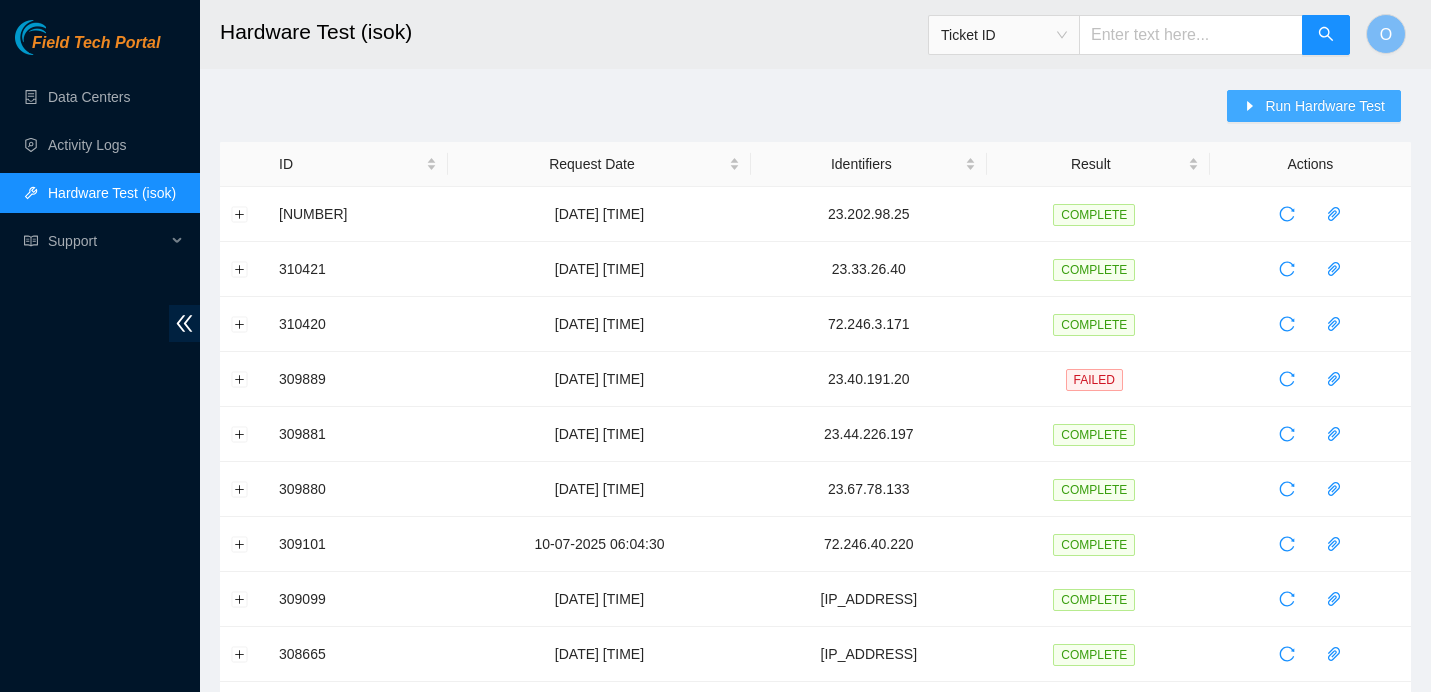 click on "Run Hardware Test" at bounding box center [1325, 106] 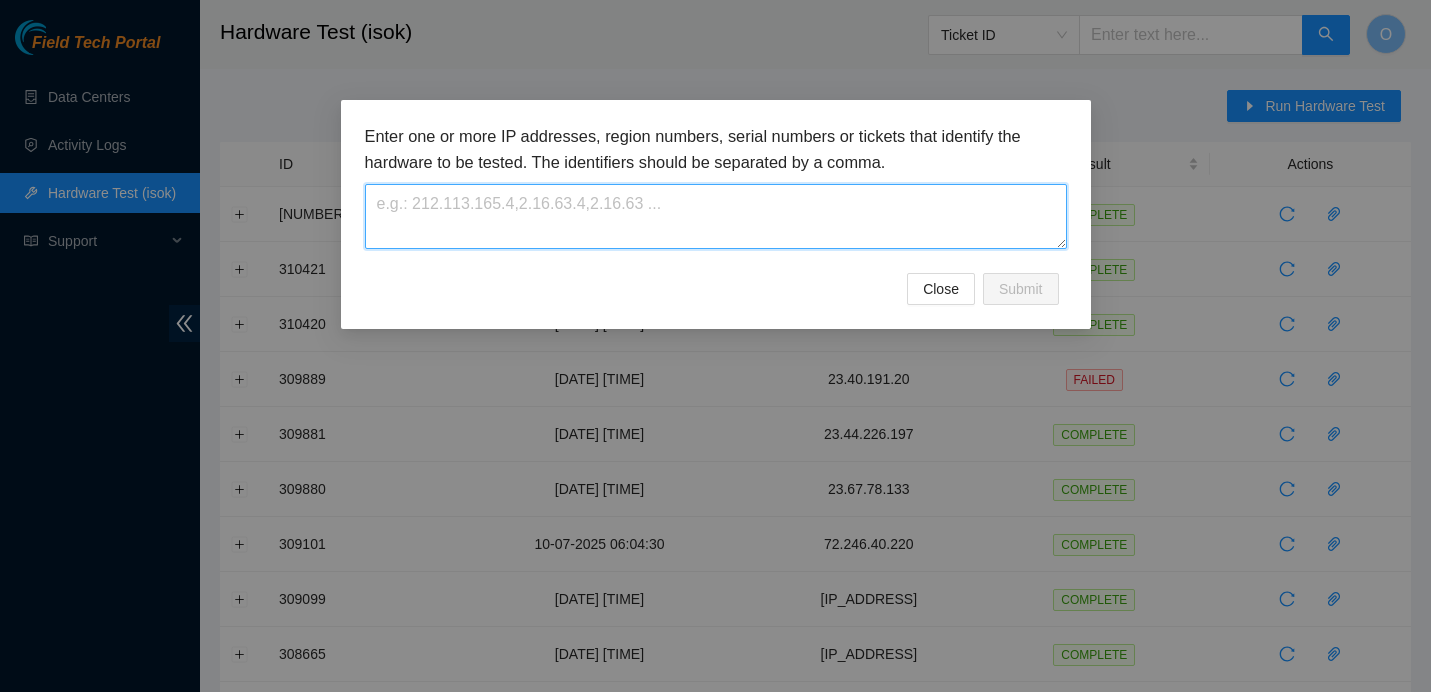 click at bounding box center [716, 216] 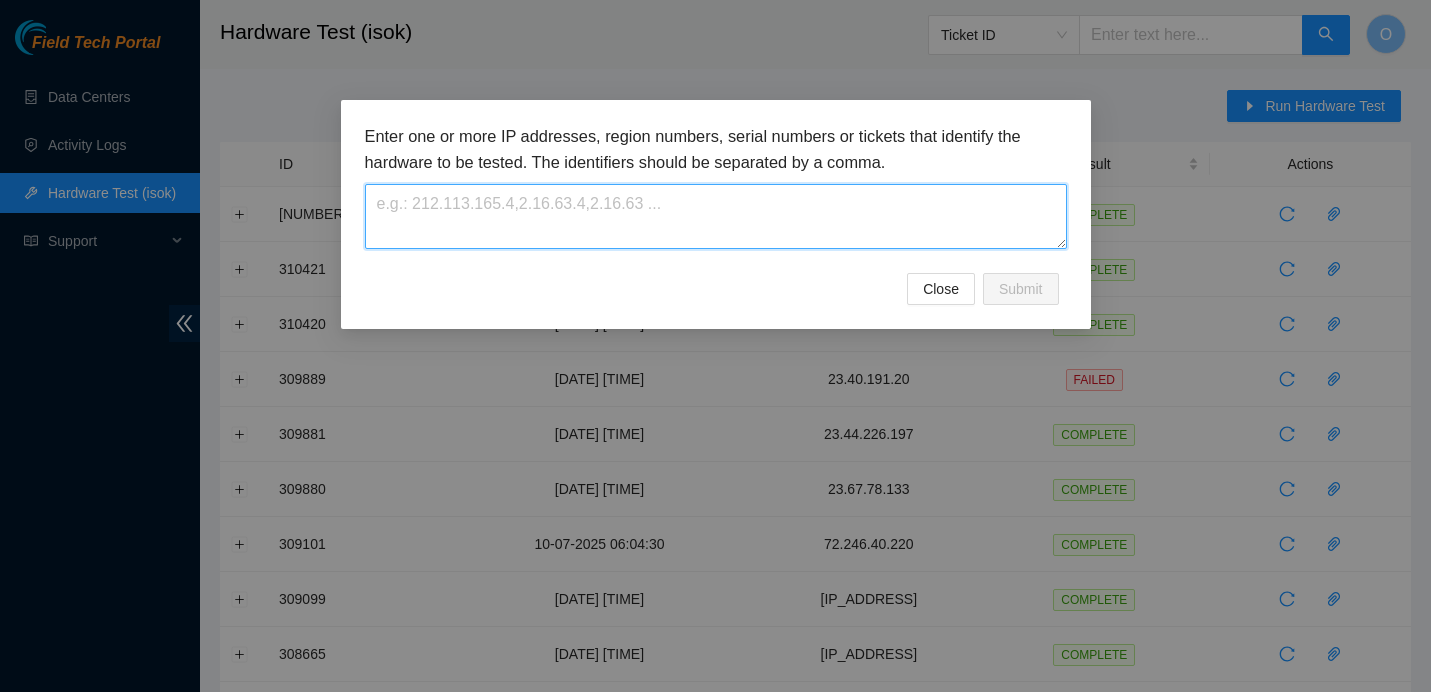 paste on "72.246.3.171" 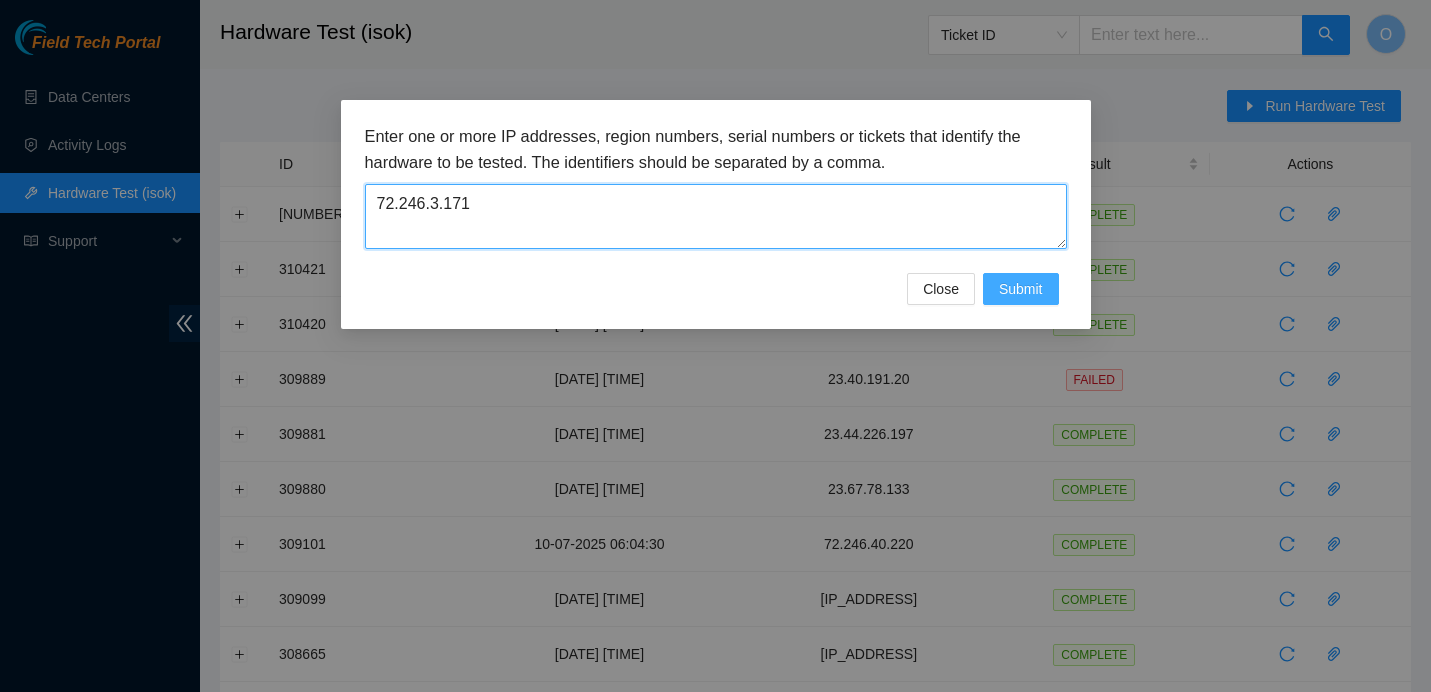 type on "72.246.3.171" 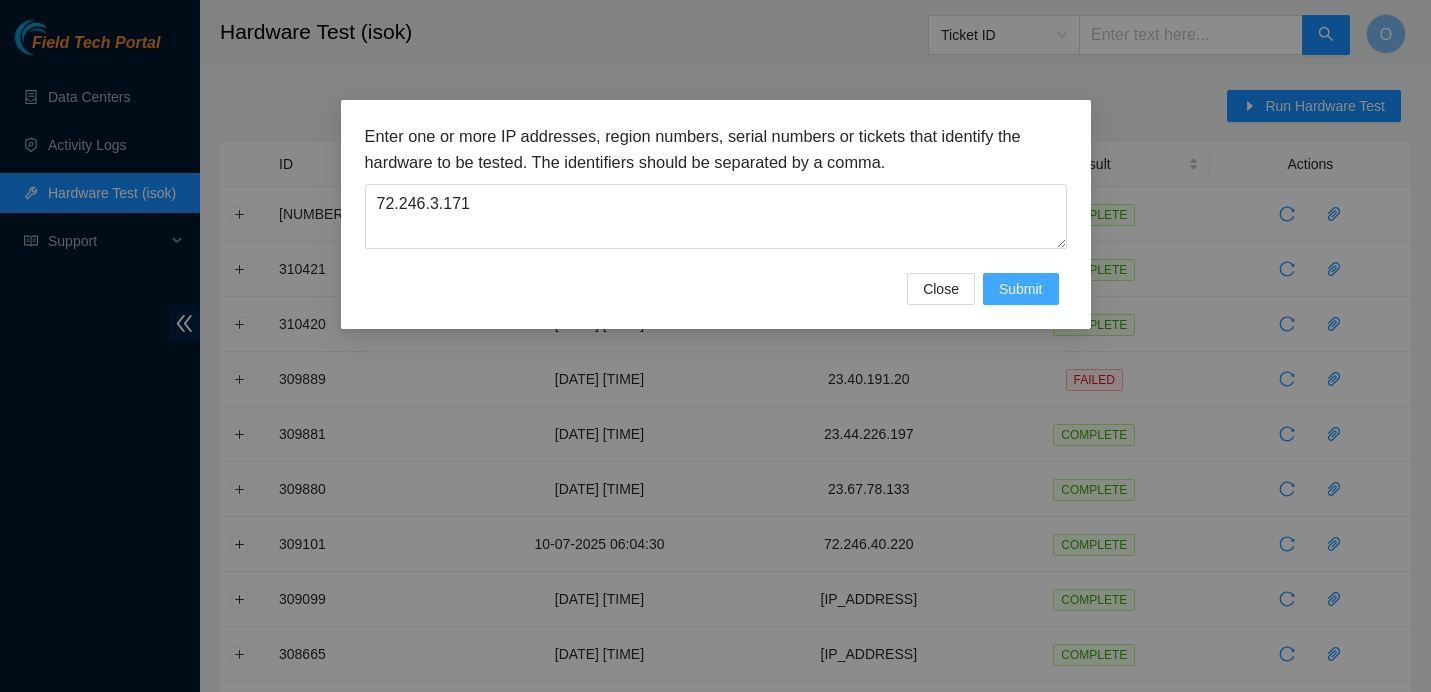 click on "Submit" at bounding box center (1021, 289) 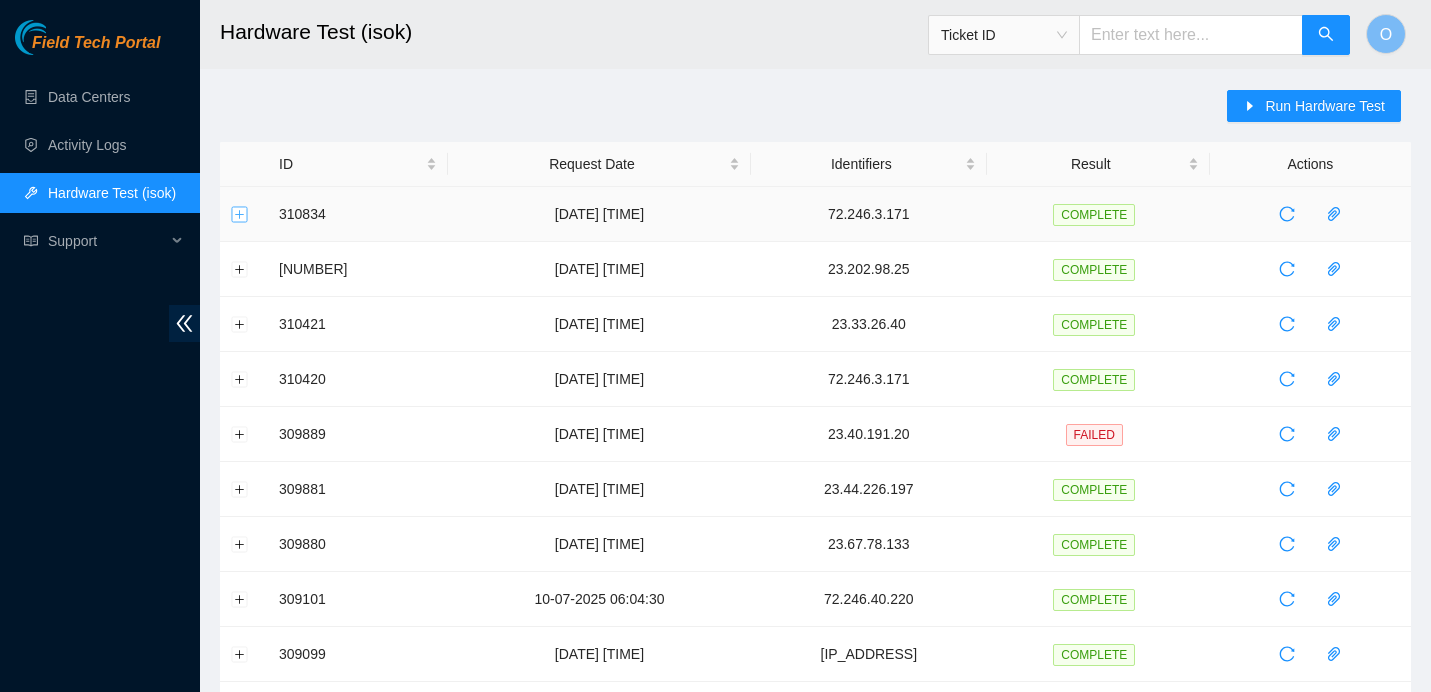click at bounding box center [240, 214] 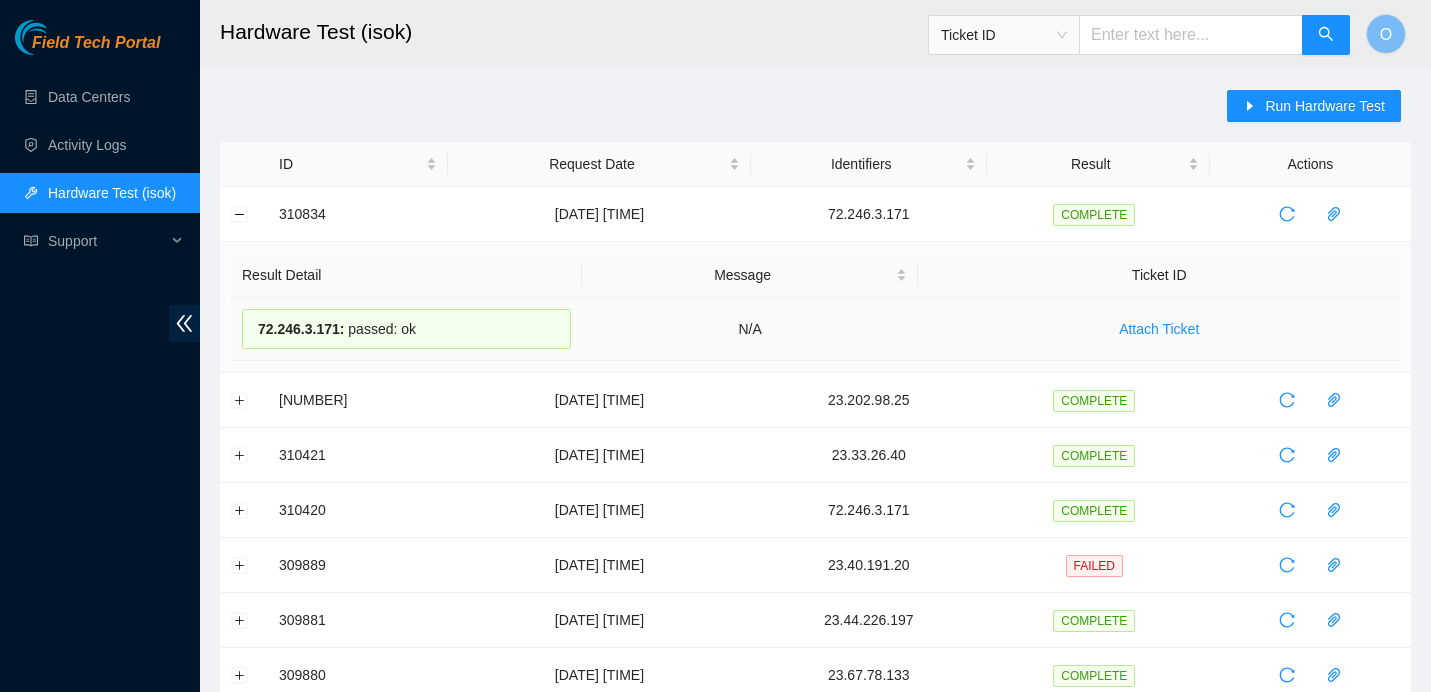 click on "72.246.3.171  :" at bounding box center [301, 329] 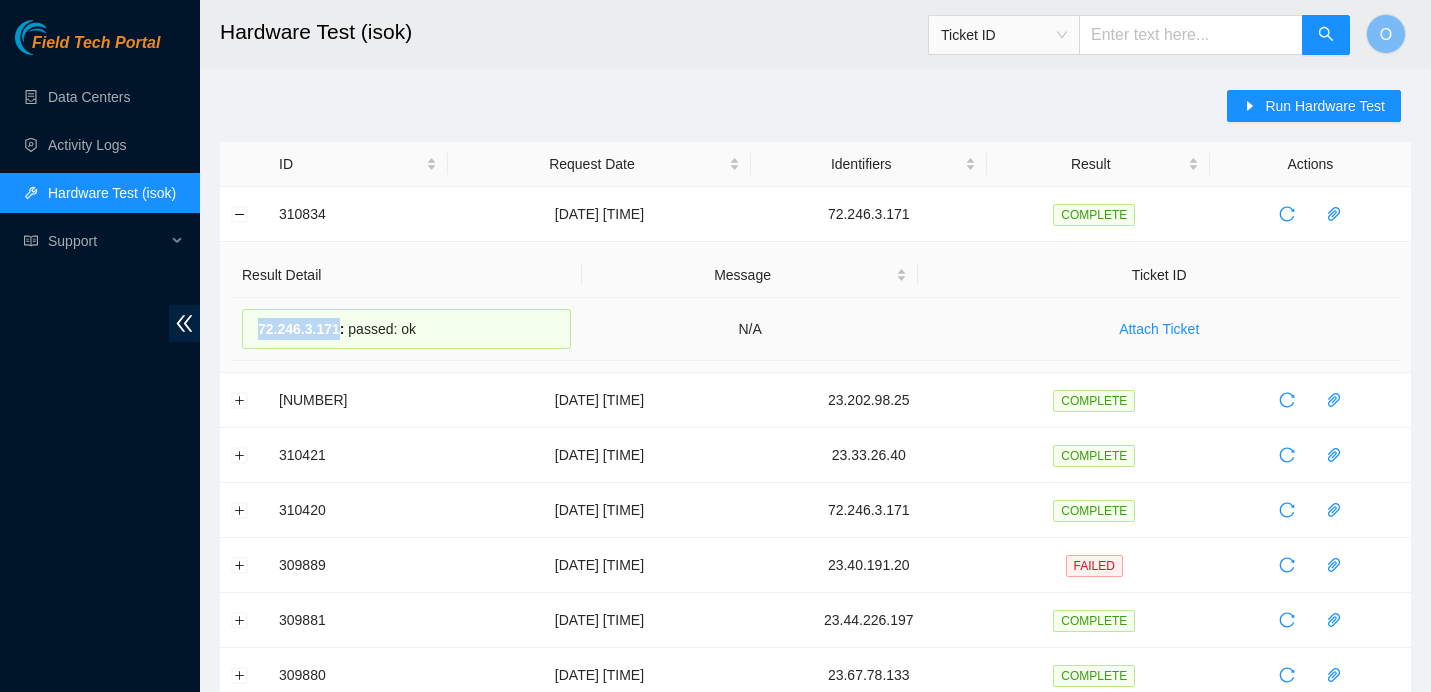 click on "72.246.3.171  :" at bounding box center (301, 329) 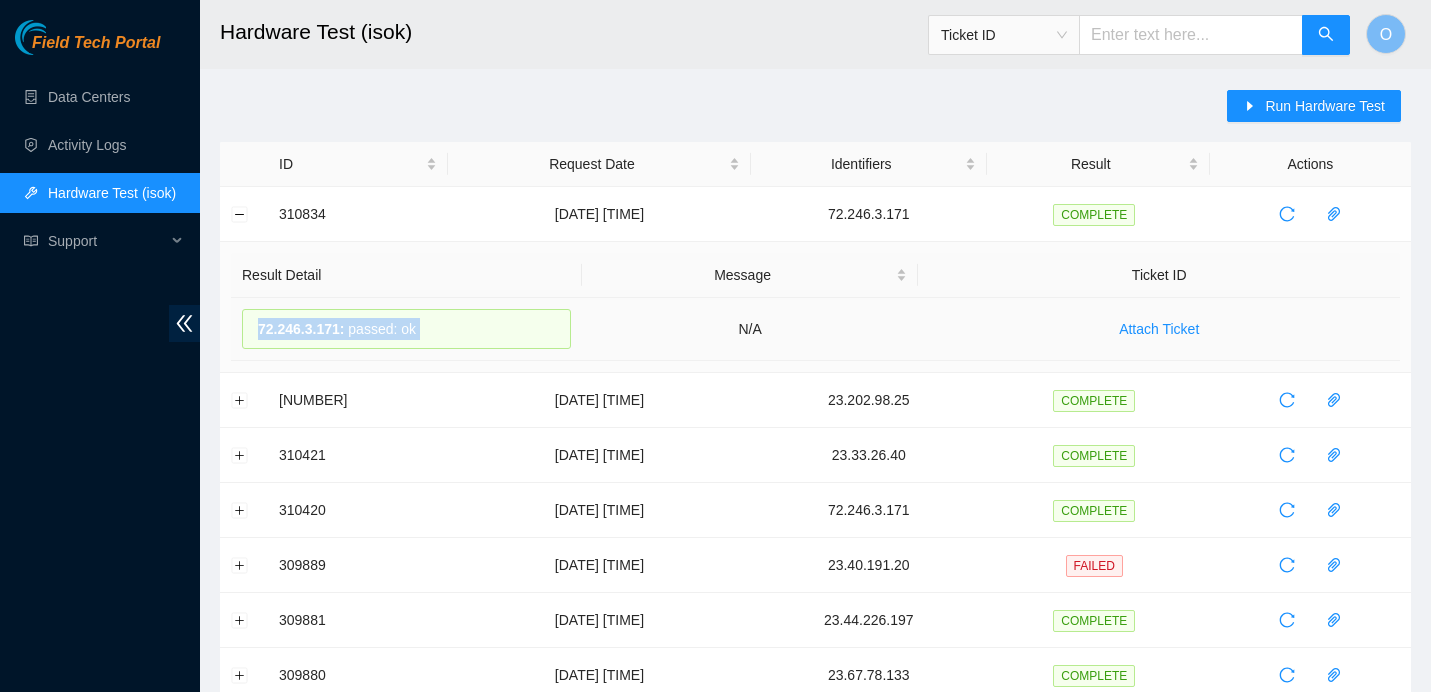 click on "72.246.3.171  :" at bounding box center [301, 329] 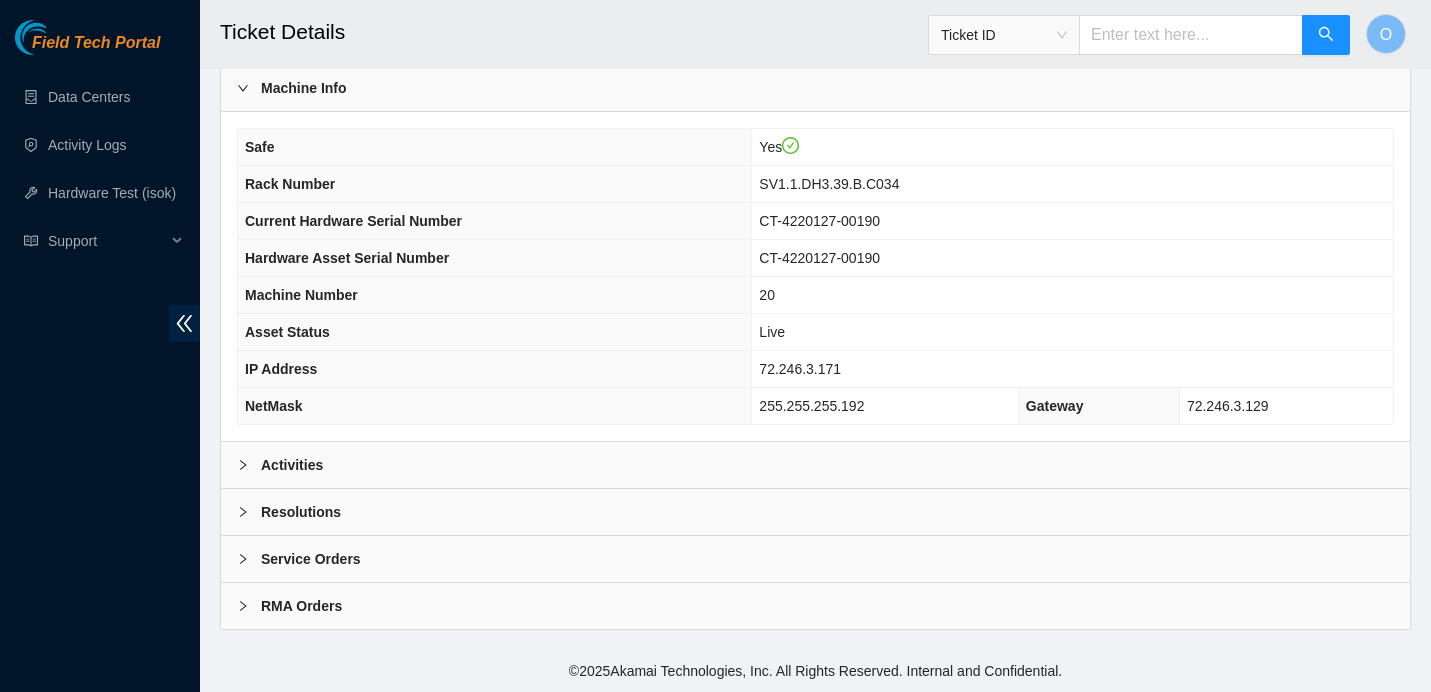 scroll, scrollTop: 643, scrollLeft: 0, axis: vertical 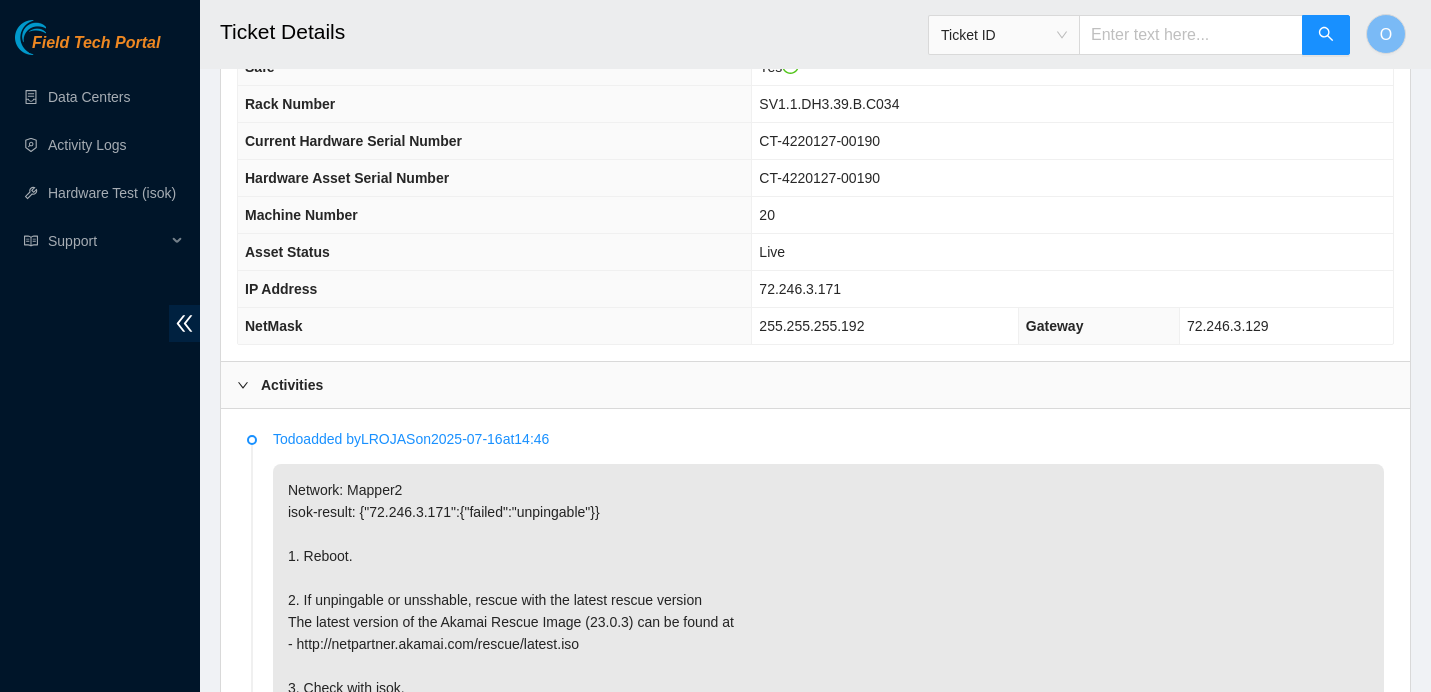 click on "SV1.1.DH3.39.B.C034" at bounding box center (829, 104) 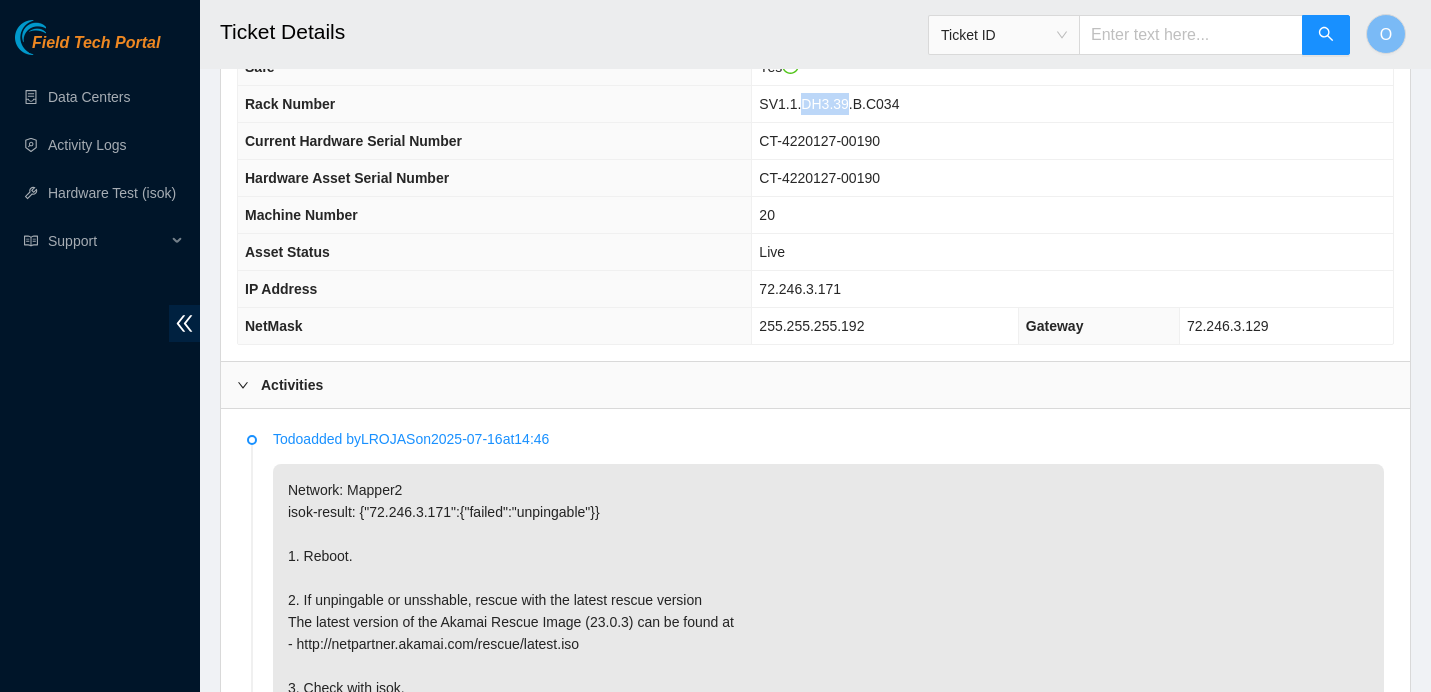 click on "SV1.1.DH3.39.B.C034" at bounding box center [829, 104] 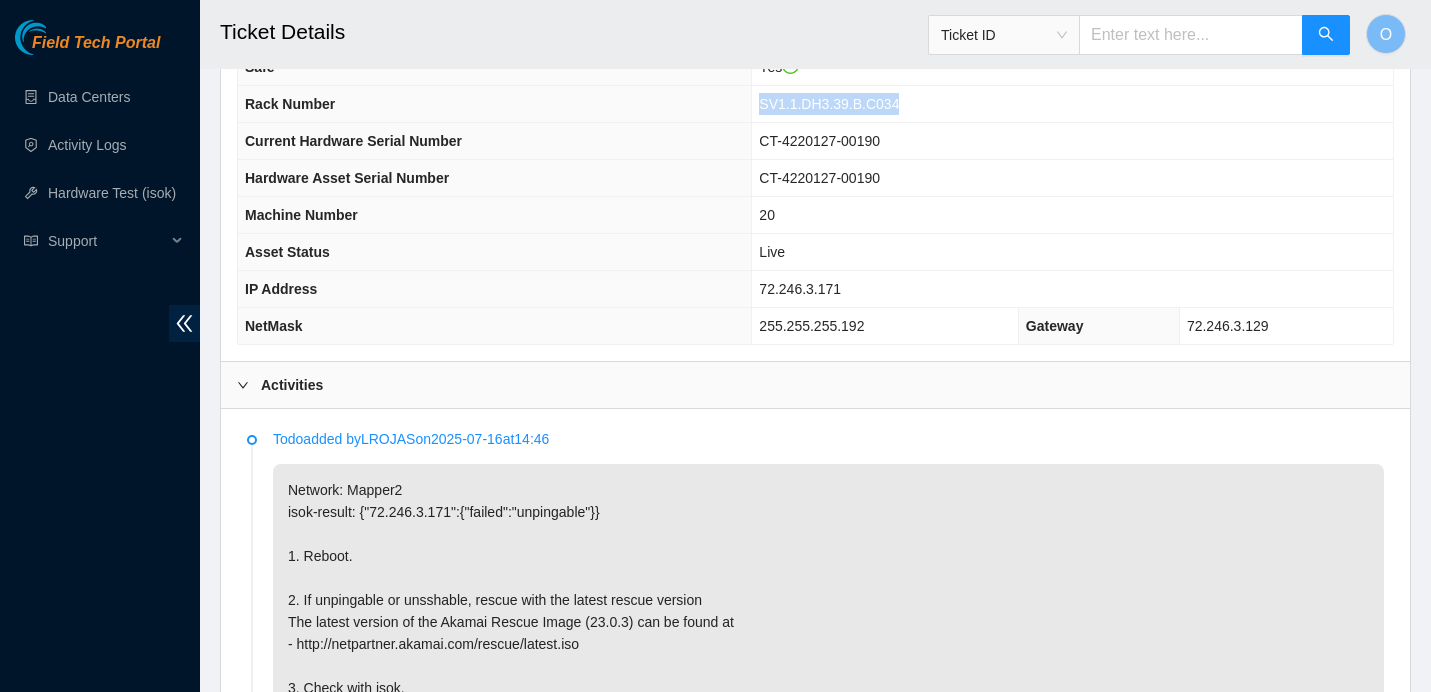 click on "SV1.1.DH3.39.B.C034" at bounding box center (829, 104) 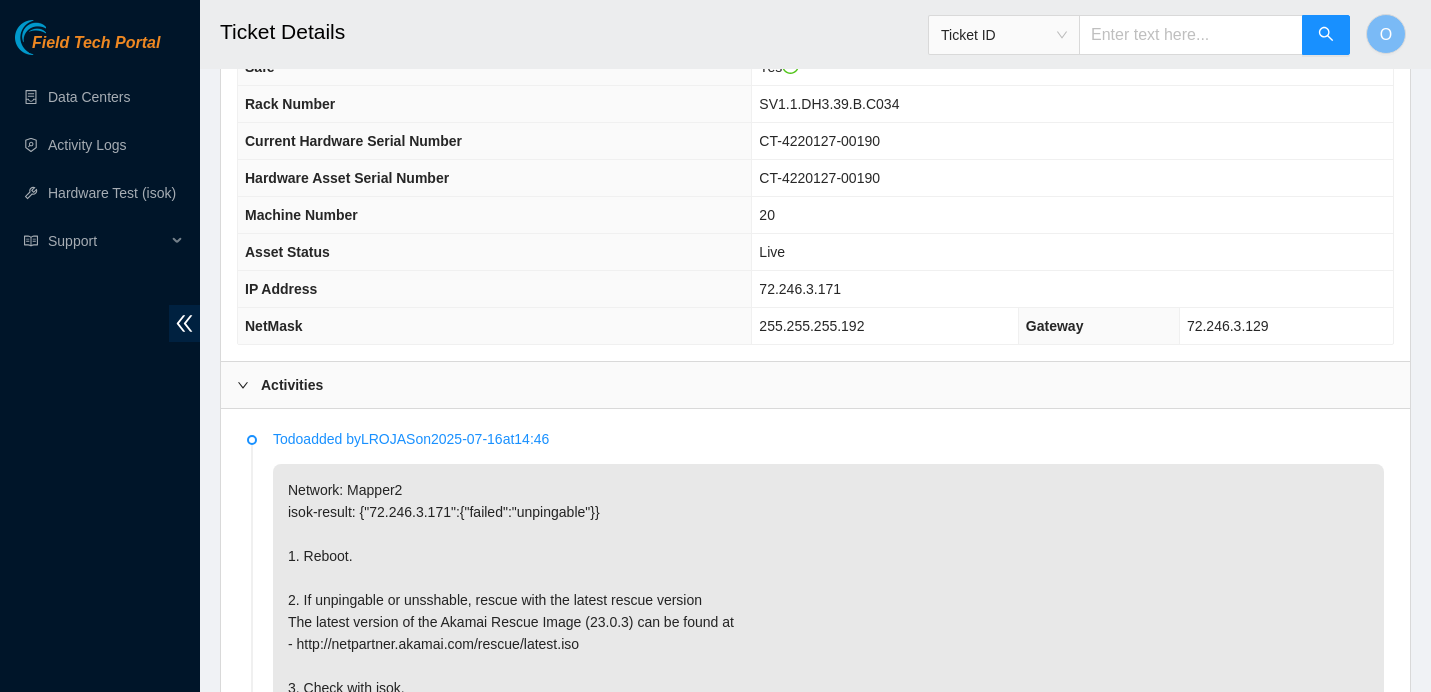 click on "72.246.3.171" at bounding box center (800, 289) 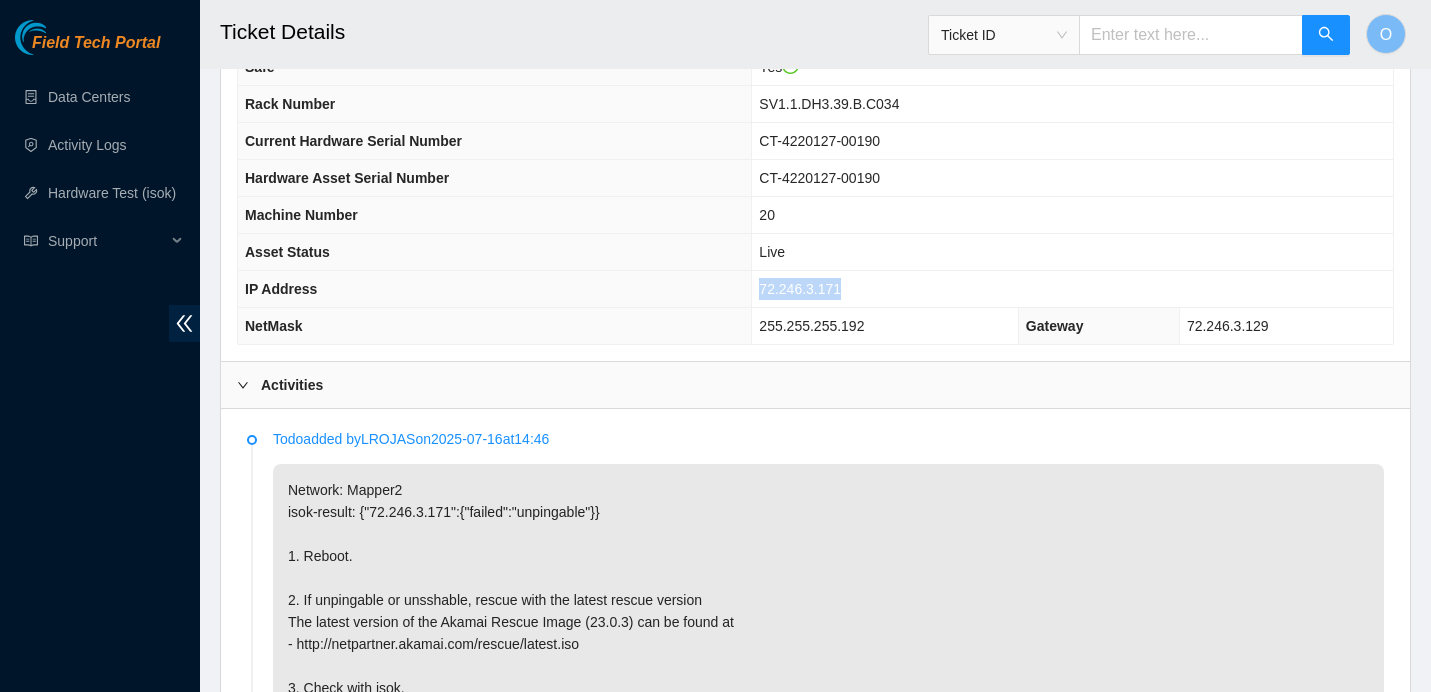 click on "72.246.3.171" at bounding box center [800, 289] 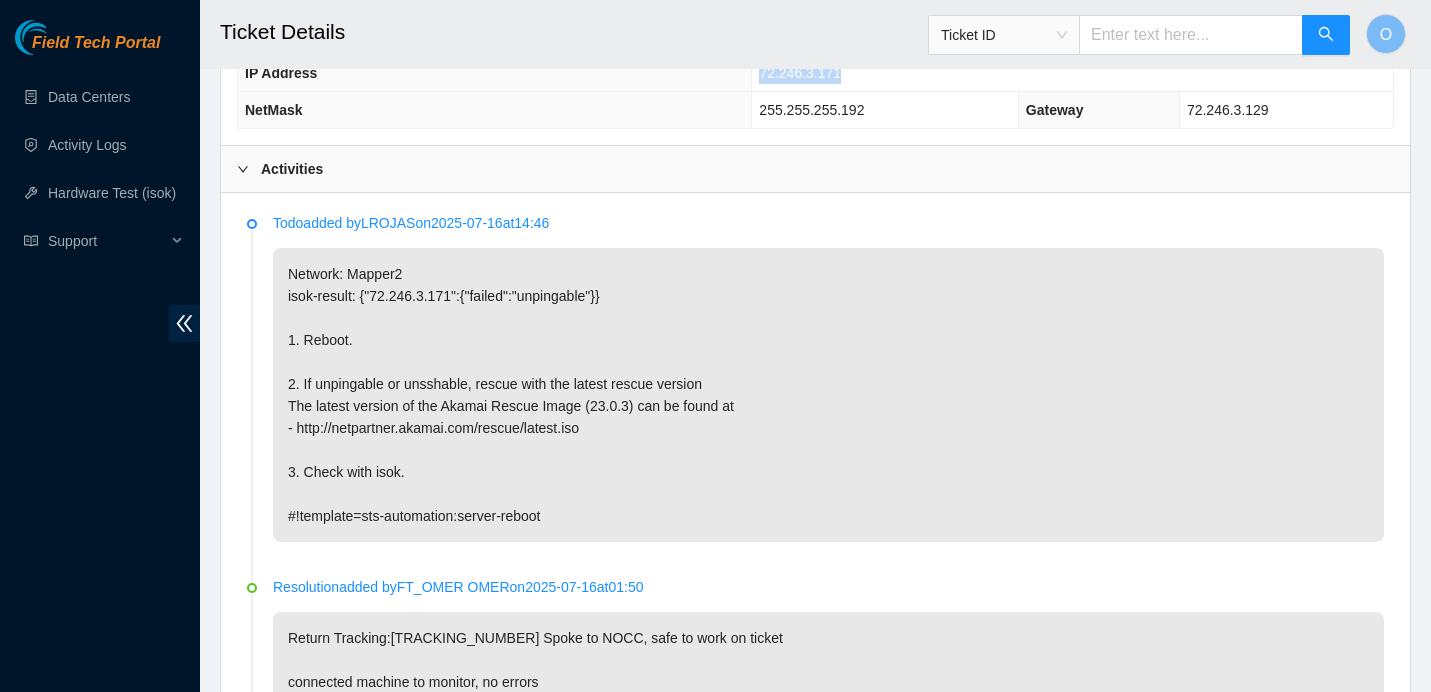 scroll, scrollTop: 1028, scrollLeft: 0, axis: vertical 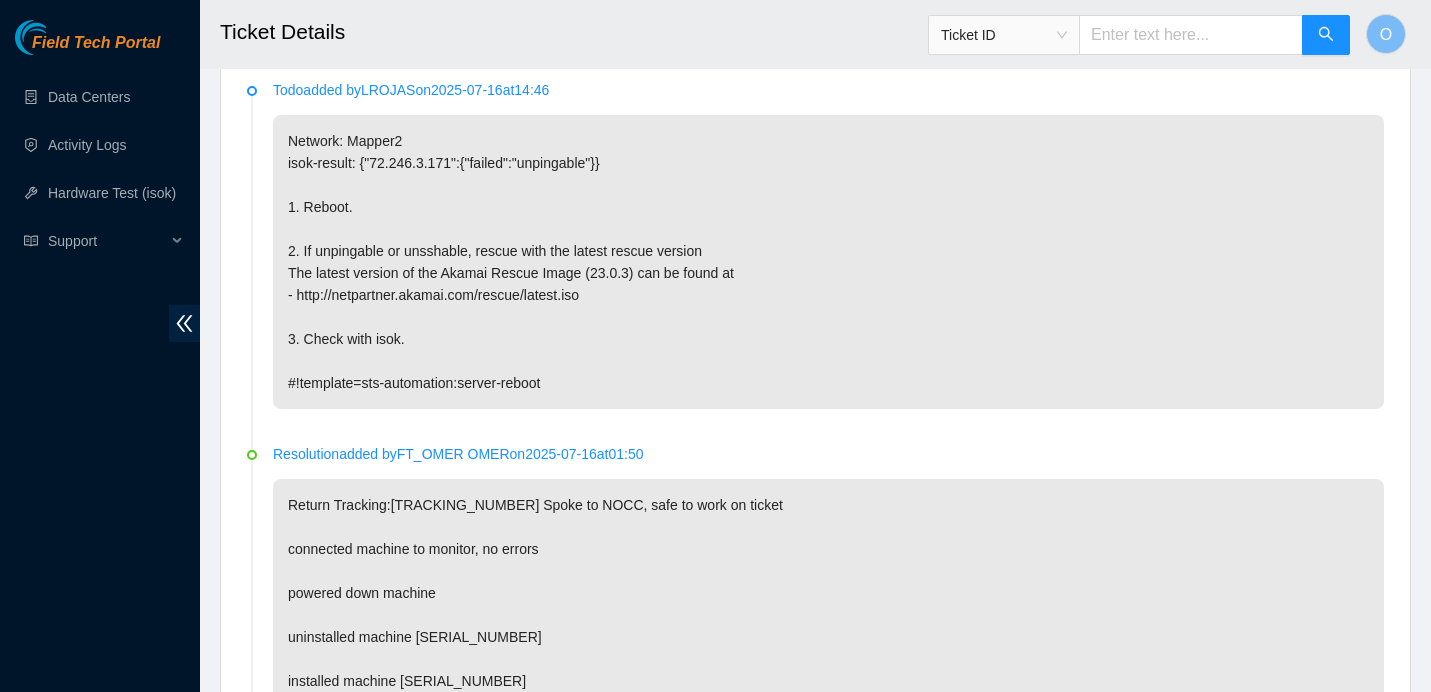 click on "Activities" at bounding box center [815, 36] 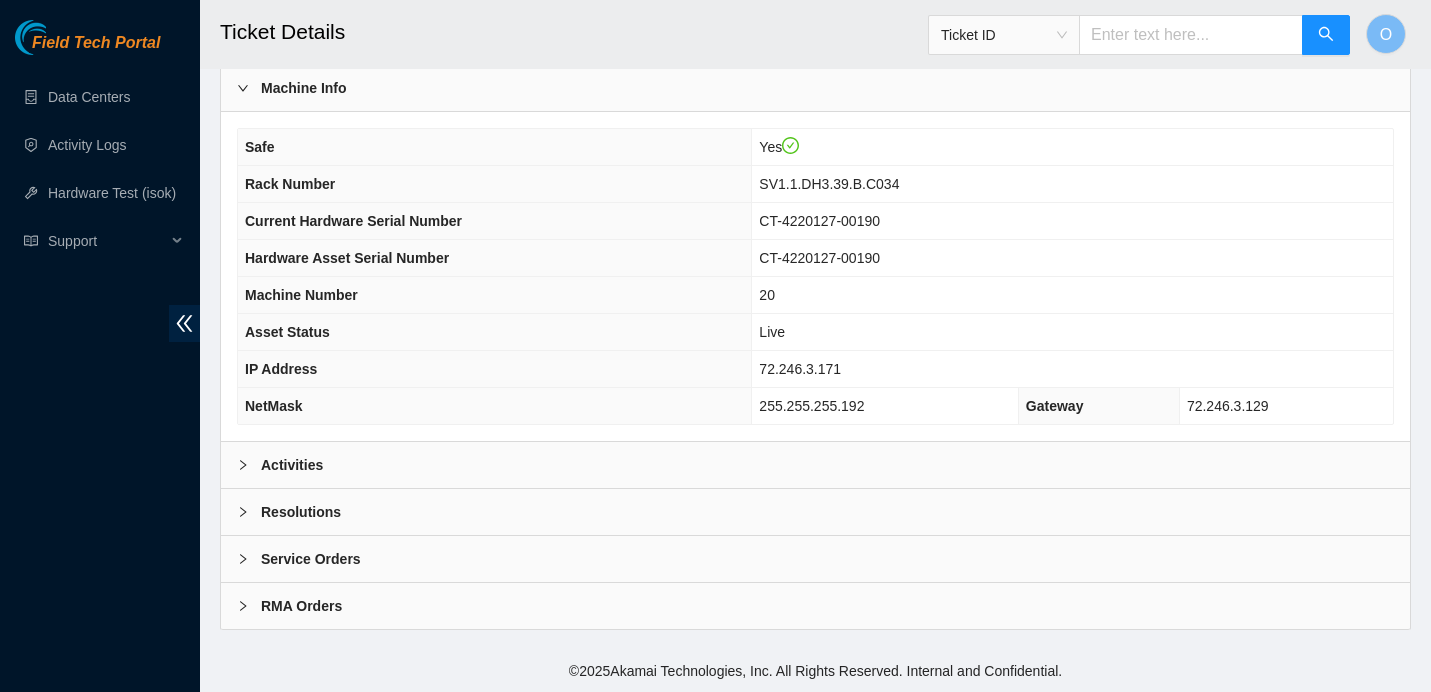 scroll, scrollTop: 643, scrollLeft: 0, axis: vertical 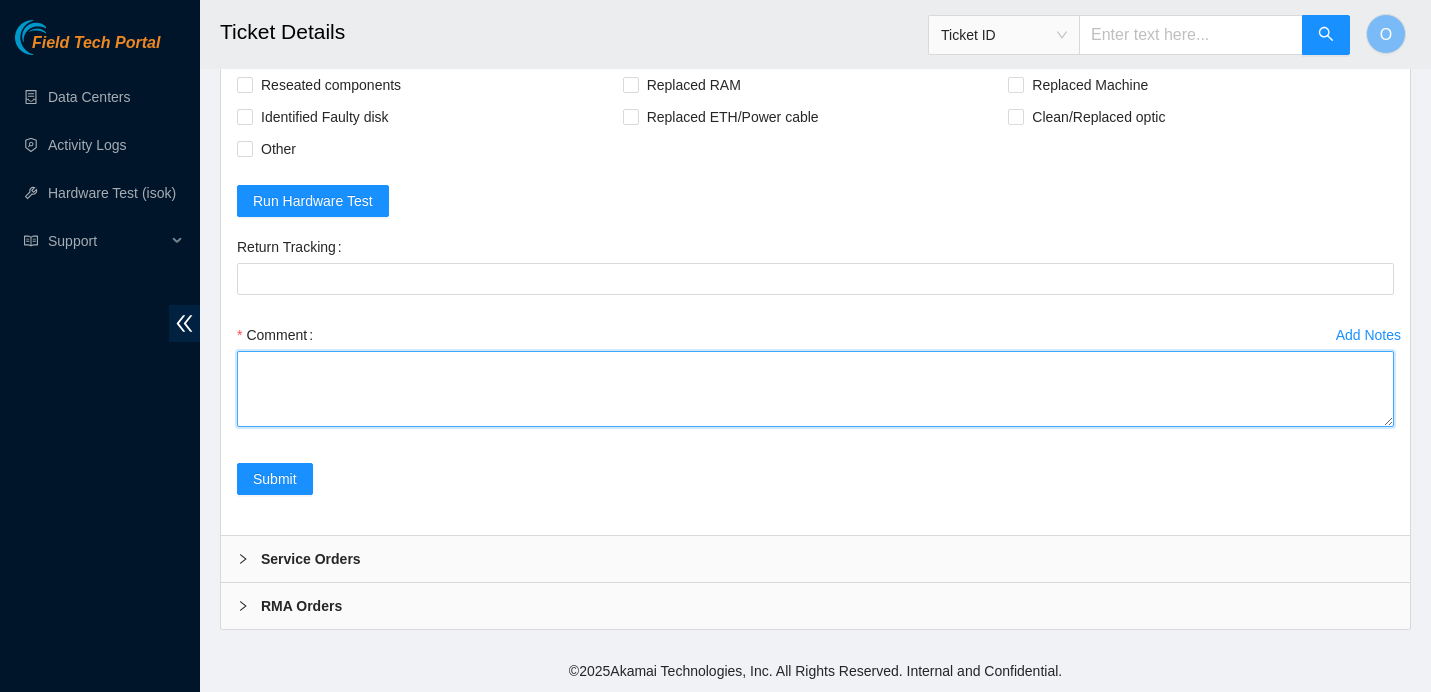 click on "Comment" at bounding box center (815, 389) 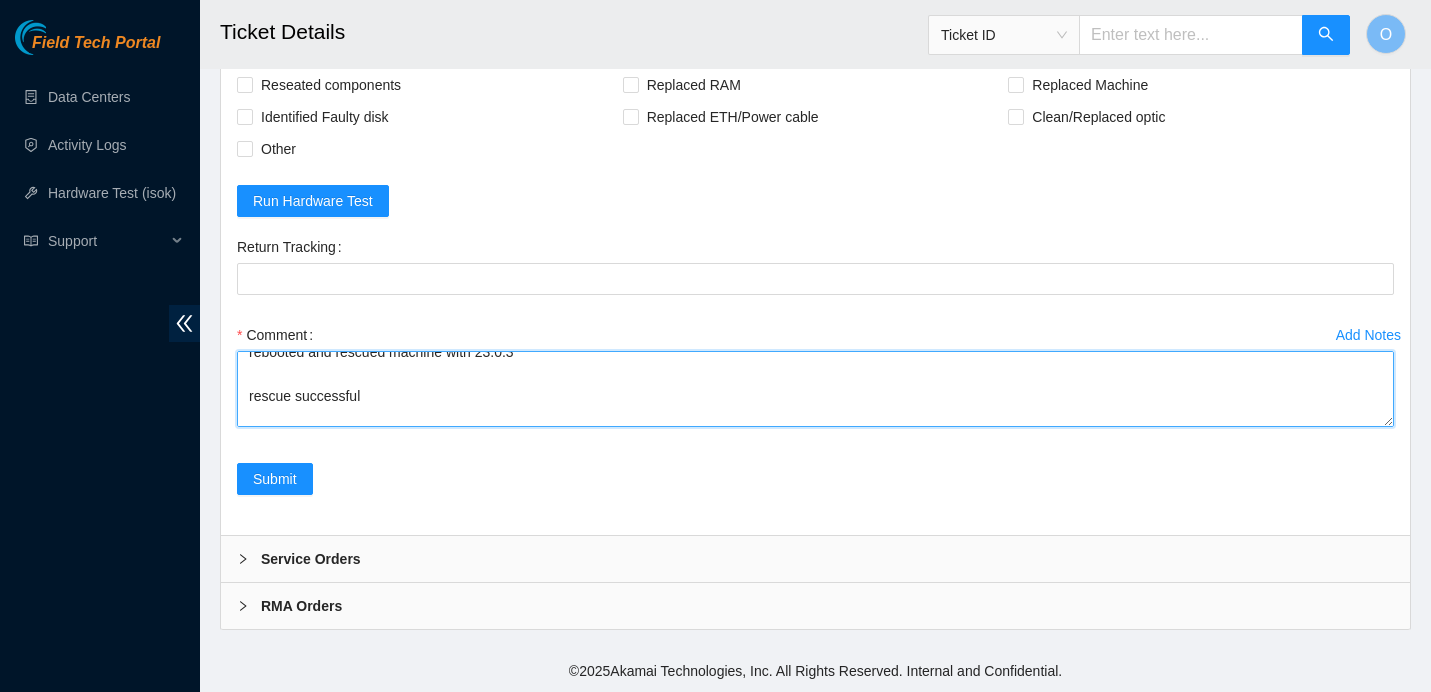 scroll, scrollTop: 125, scrollLeft: 0, axis: vertical 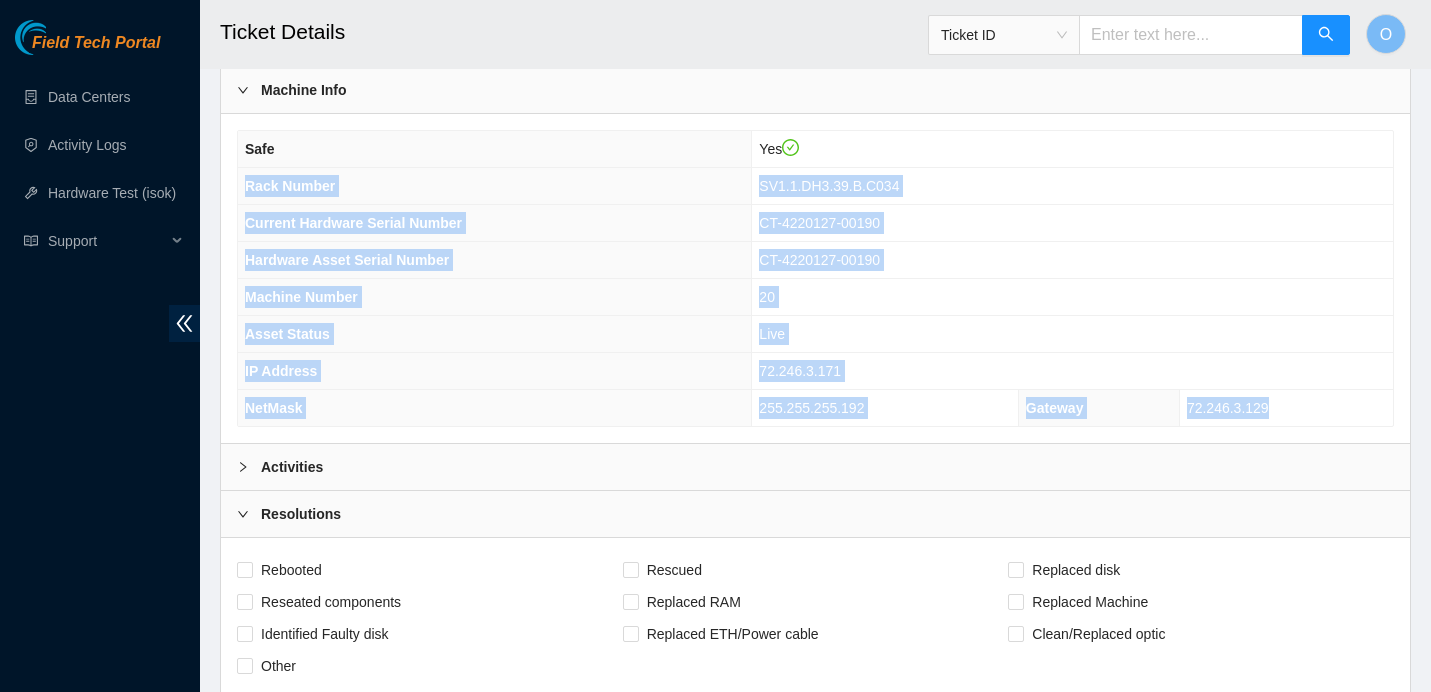 drag, startPoint x: 1280, startPoint y: 449, endPoint x: 248, endPoint y: 227, distance: 1055.6079 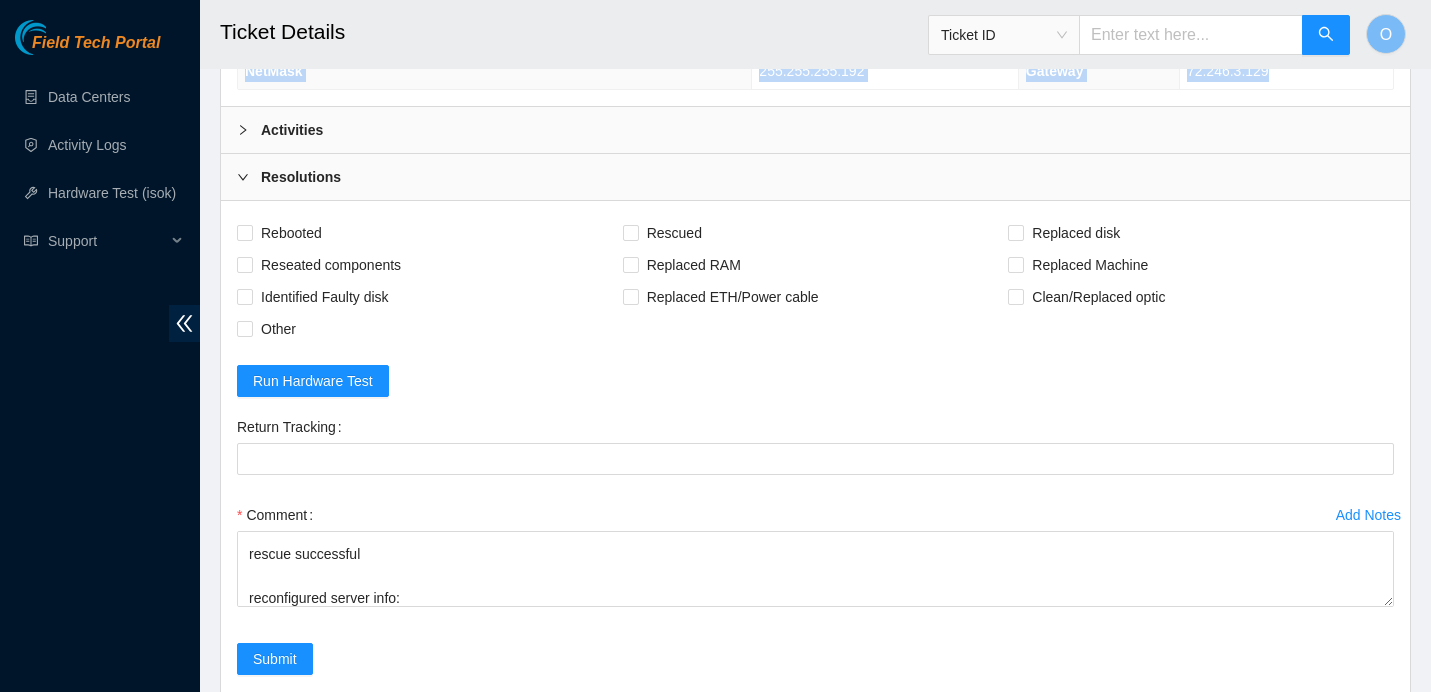 scroll, scrollTop: 1158, scrollLeft: 0, axis: vertical 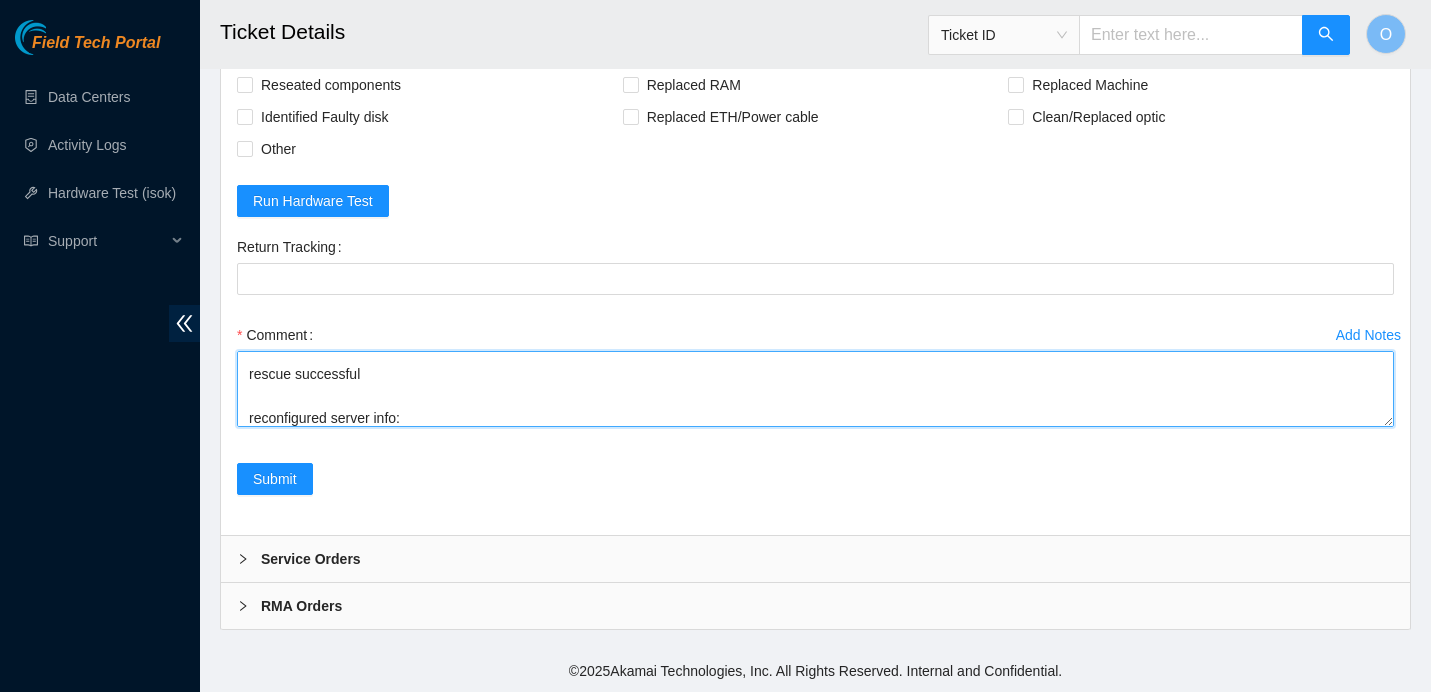 click on "Spoke to NOCC, safe to work on ticket
connected server to laptop, no input on terminal
rebooted and rescued machine with 23.0.3
rescue successful
reconfigured server info:" at bounding box center (815, 389) 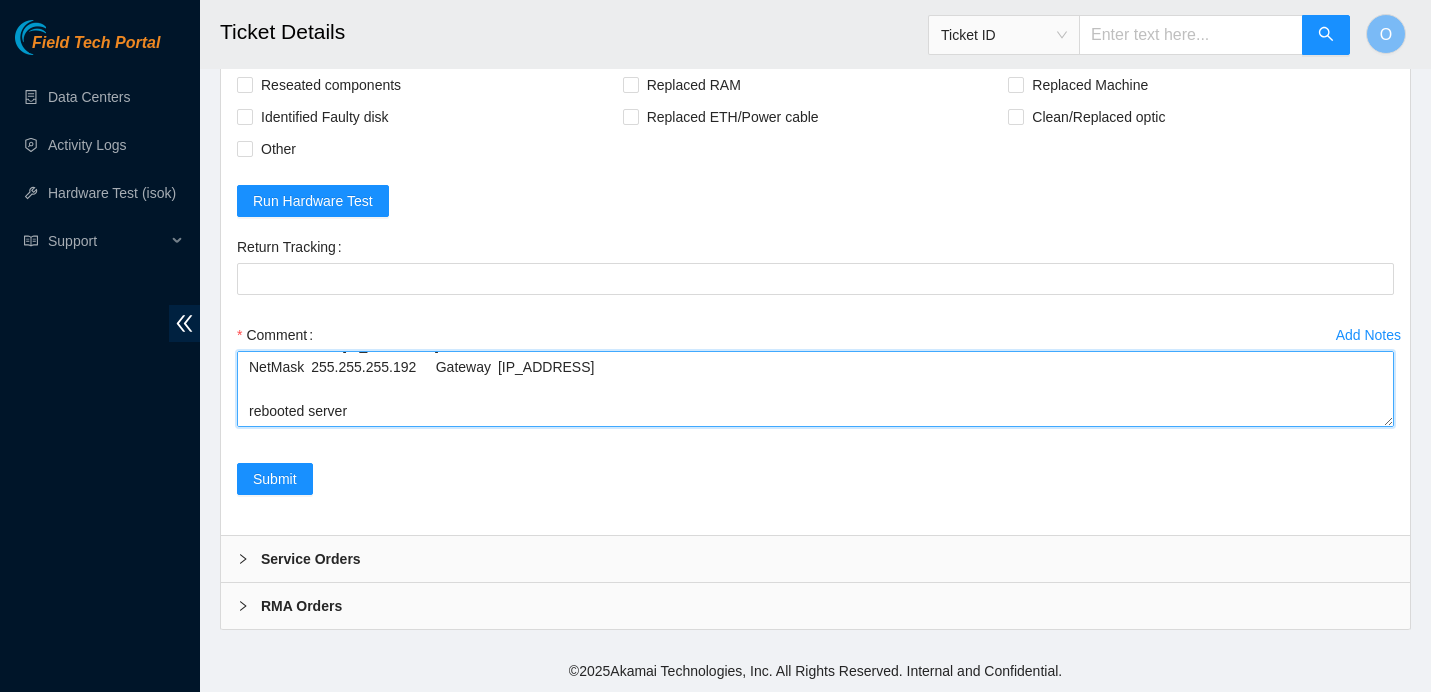 scroll, scrollTop: 345, scrollLeft: 0, axis: vertical 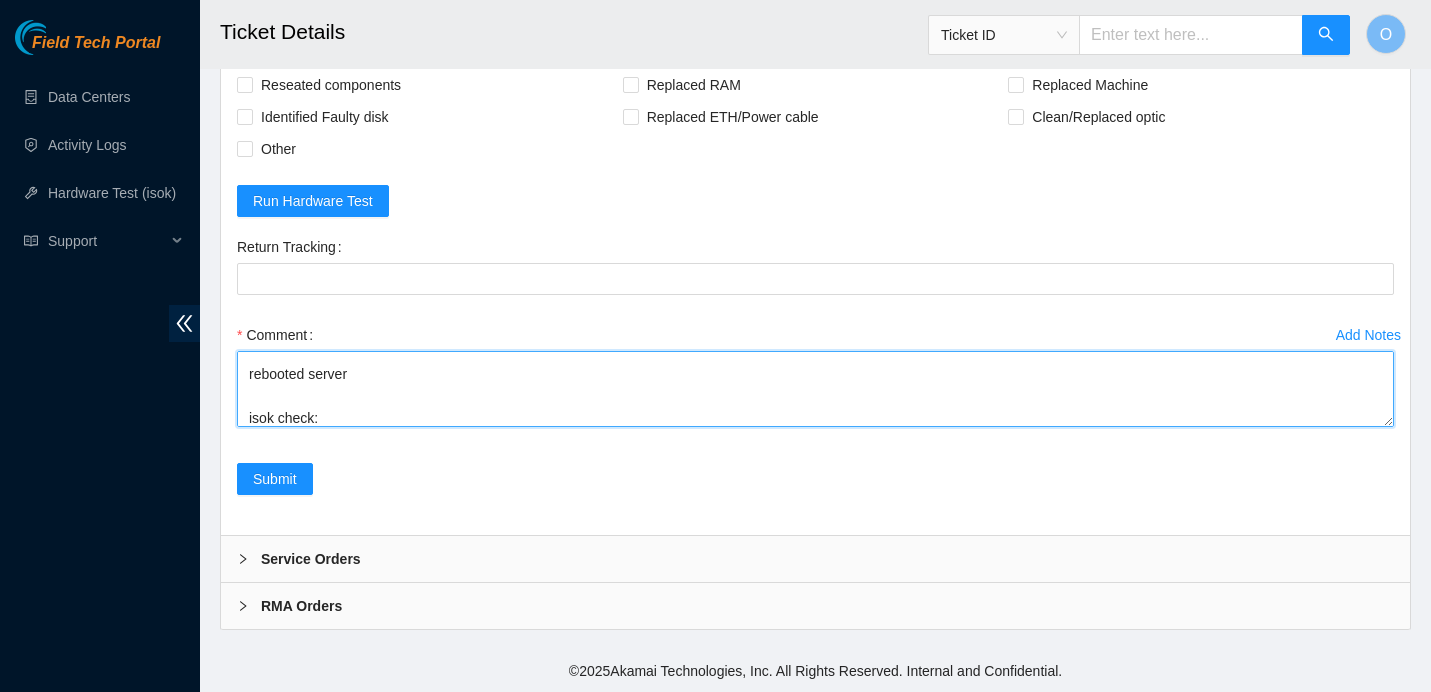 paste on "[IP_ADDRESS] :   passed: ok" 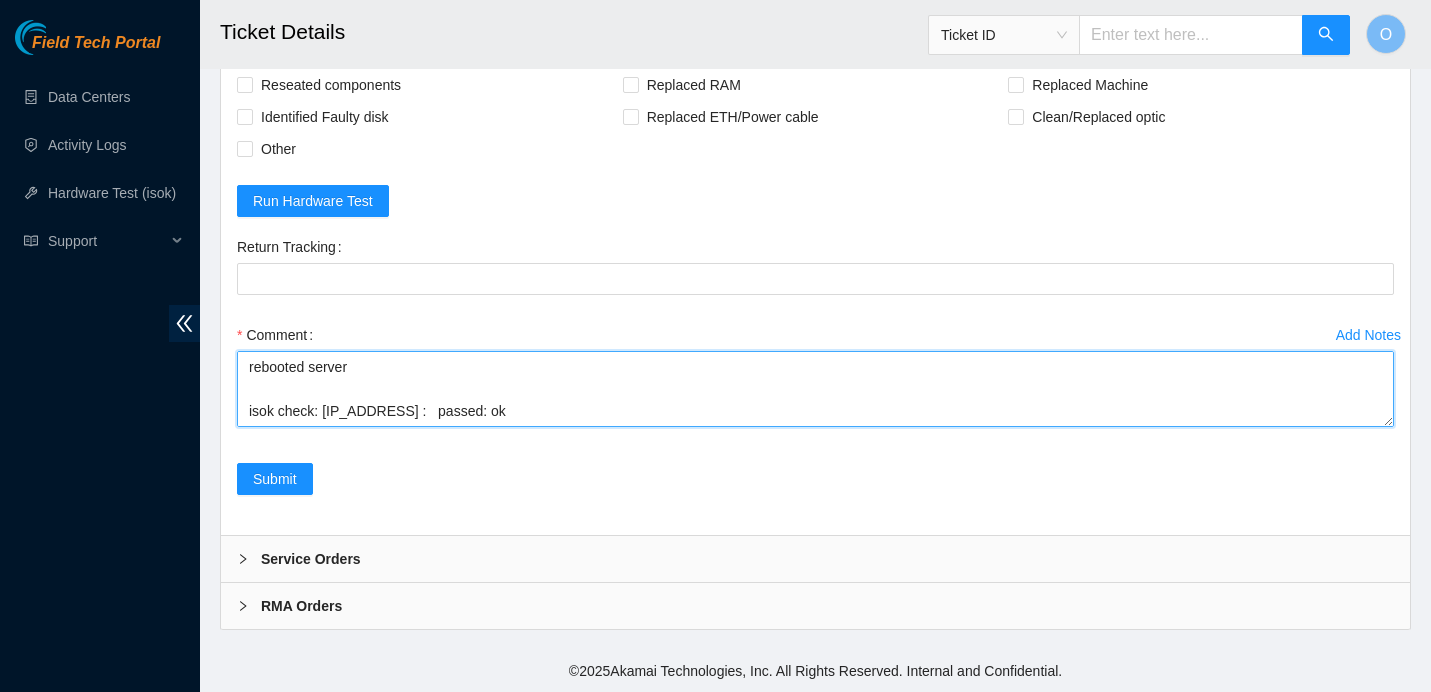 scroll, scrollTop: 352, scrollLeft: 0, axis: vertical 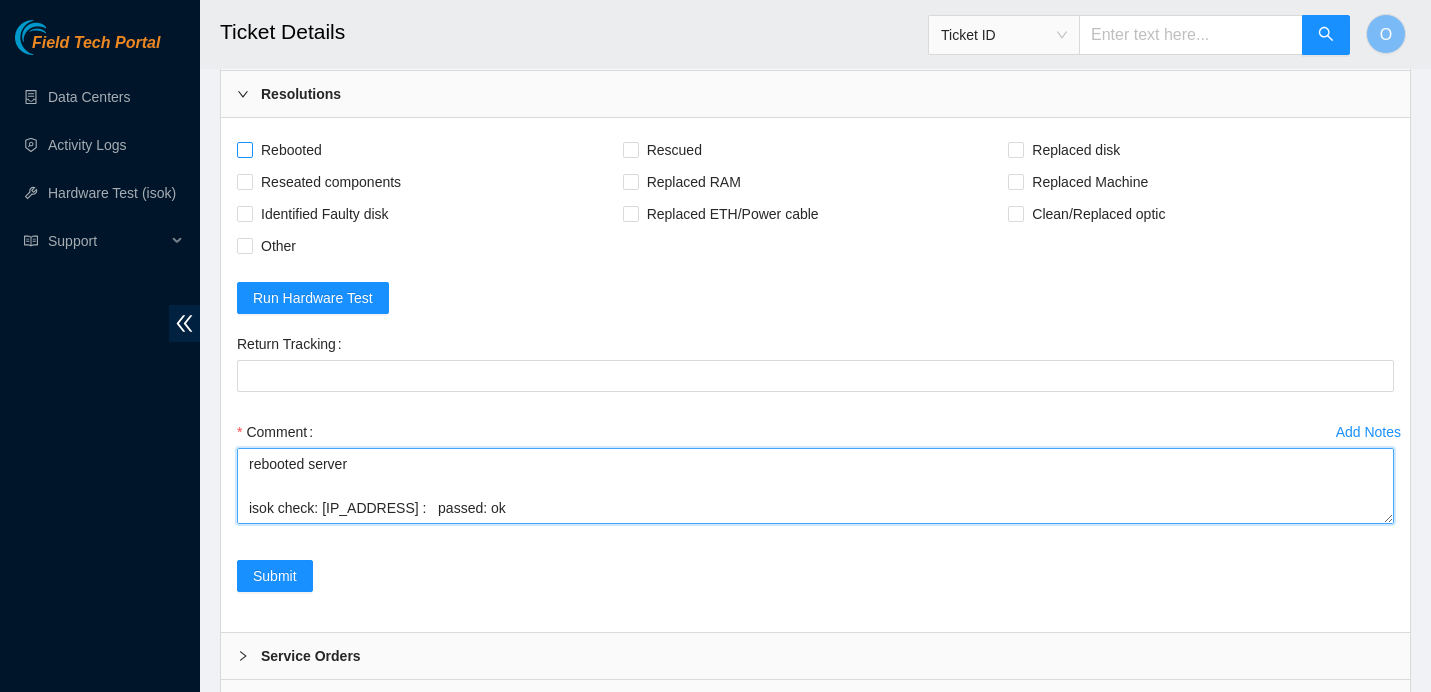 type on "Spoke to NOCC, safe to work on ticket
connected server to laptop, no input on terminal
rebooted and rescued machine with 23.0.3
rescue successful
reconfigured server info: Rack Number	SV1.1.DH3.39.B.C034
Current Hardware Serial Number	[SERIAL_NUMBER]
Hardware Asset Serial Number	[SERIAL_NUMBER]
Machine Number	20
Asset Status	Live
IP Address	[IP_ADDRESS]
NetMask	255.255.255.192	Gateway	[IP_ADDRESS]
rebooted server
isok check: [IP_ADDRESS] :   passed: ok" 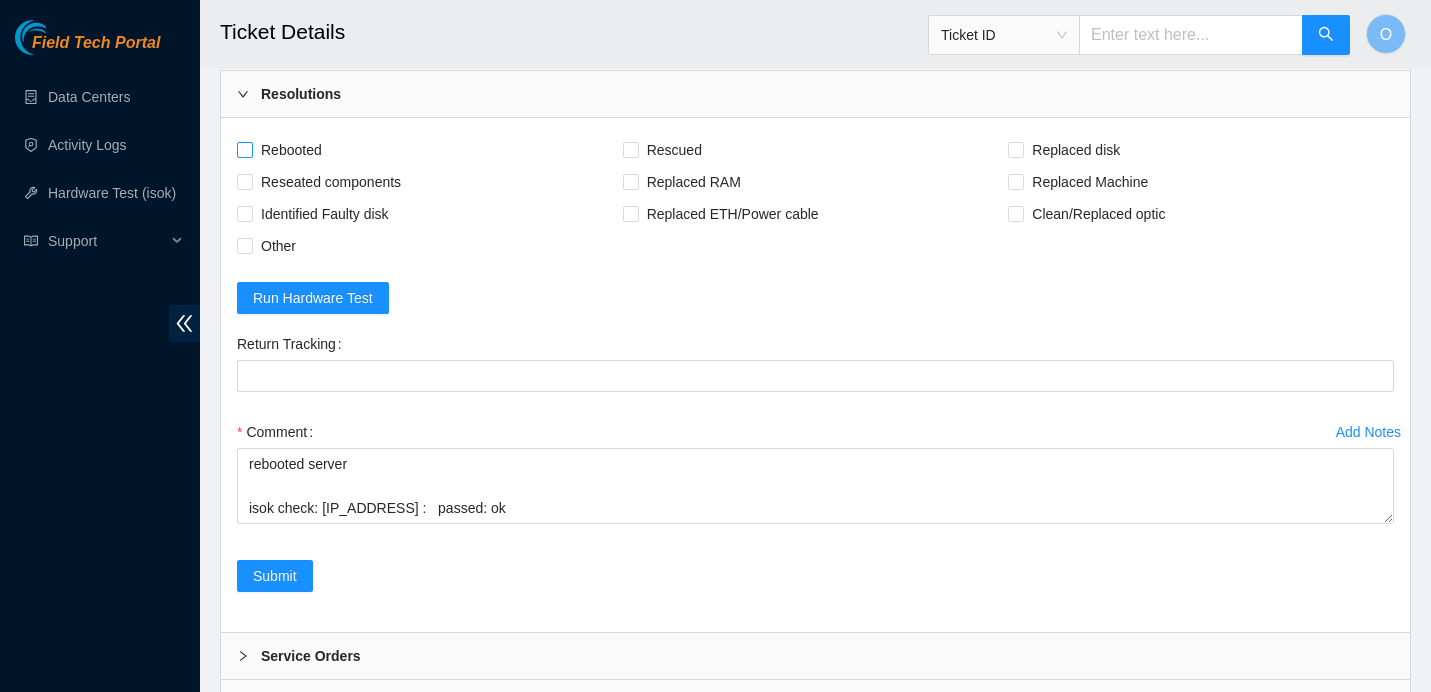 click on "Rebooted" at bounding box center [291, 150] 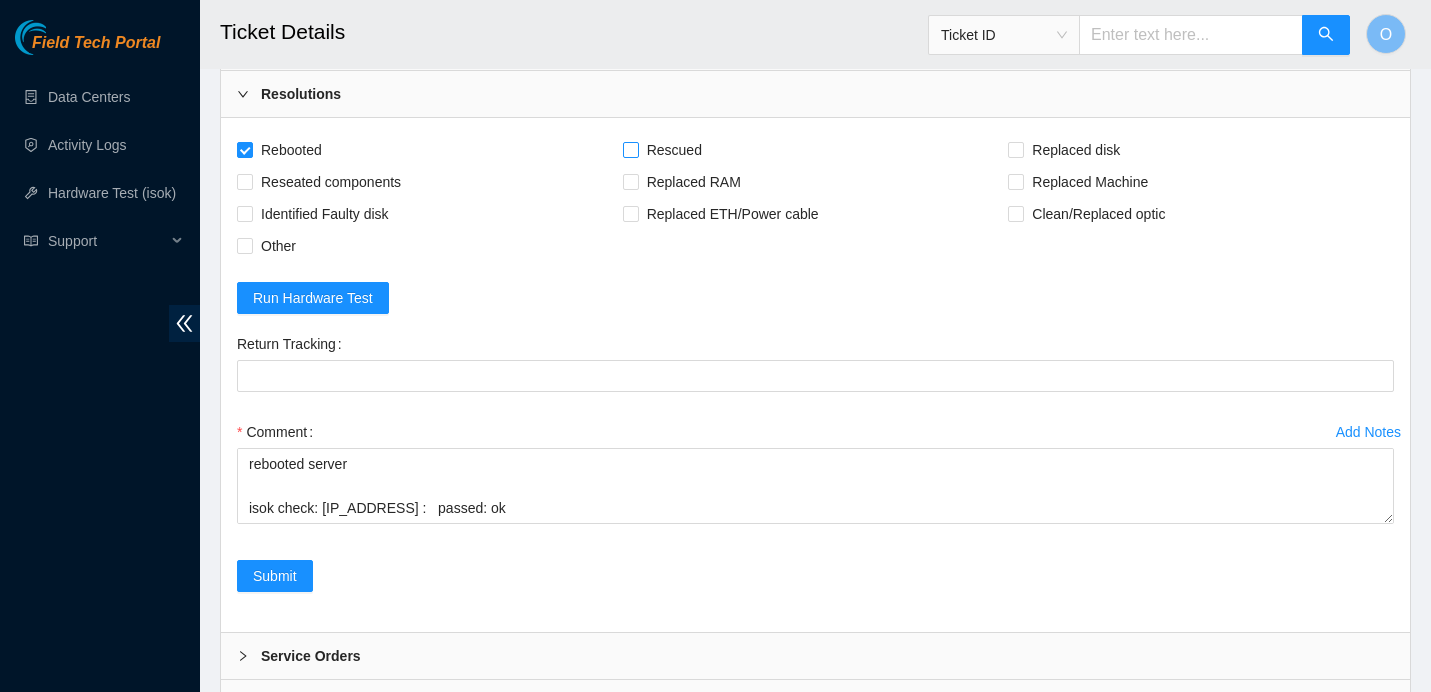 click on "Rescued" at bounding box center [674, 150] 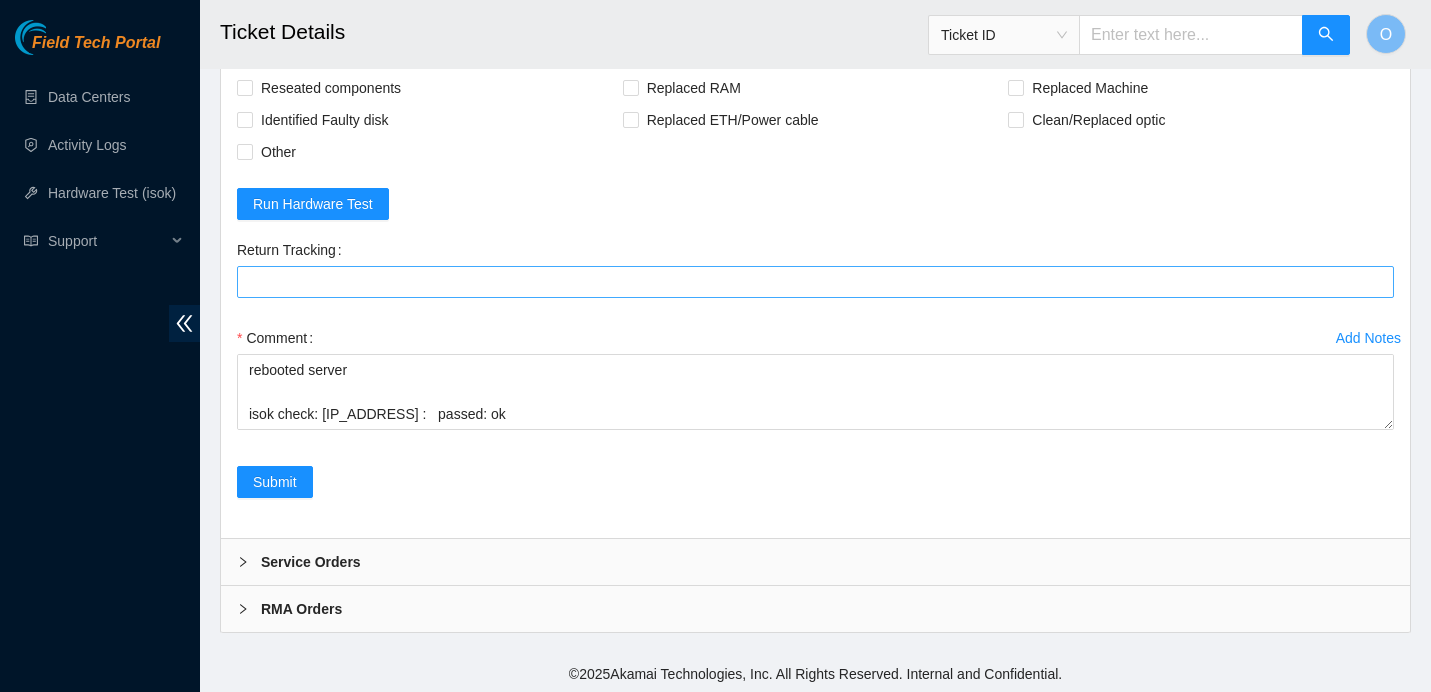 scroll, scrollTop: 1112, scrollLeft: 0, axis: vertical 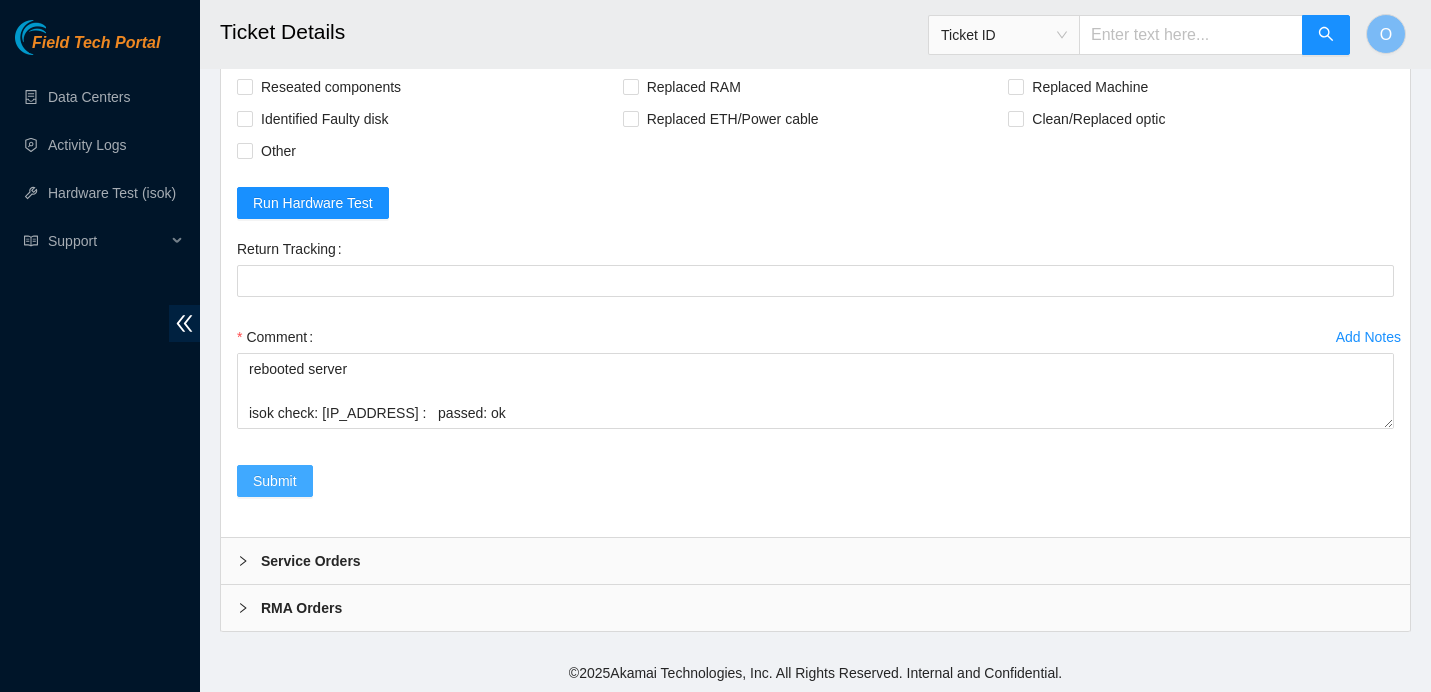 click on "Submit" at bounding box center [275, 481] 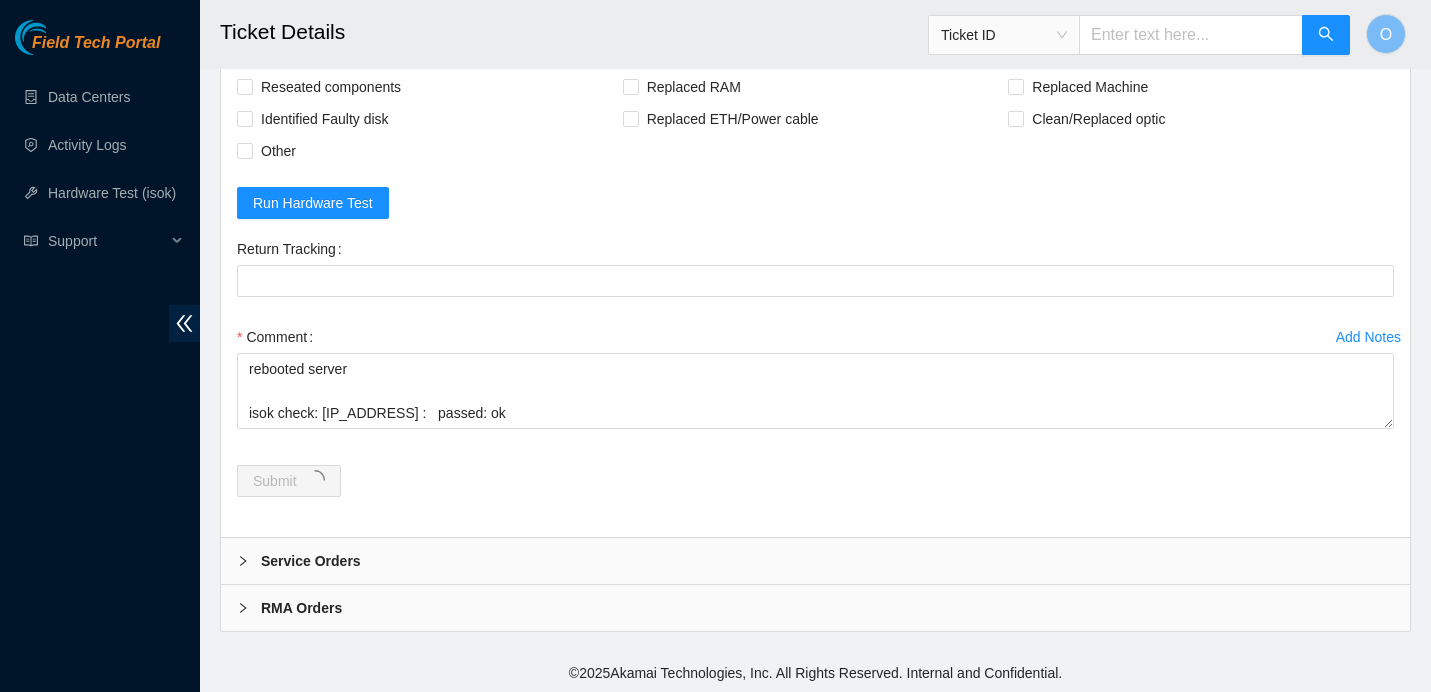 scroll, scrollTop: 0, scrollLeft: 0, axis: both 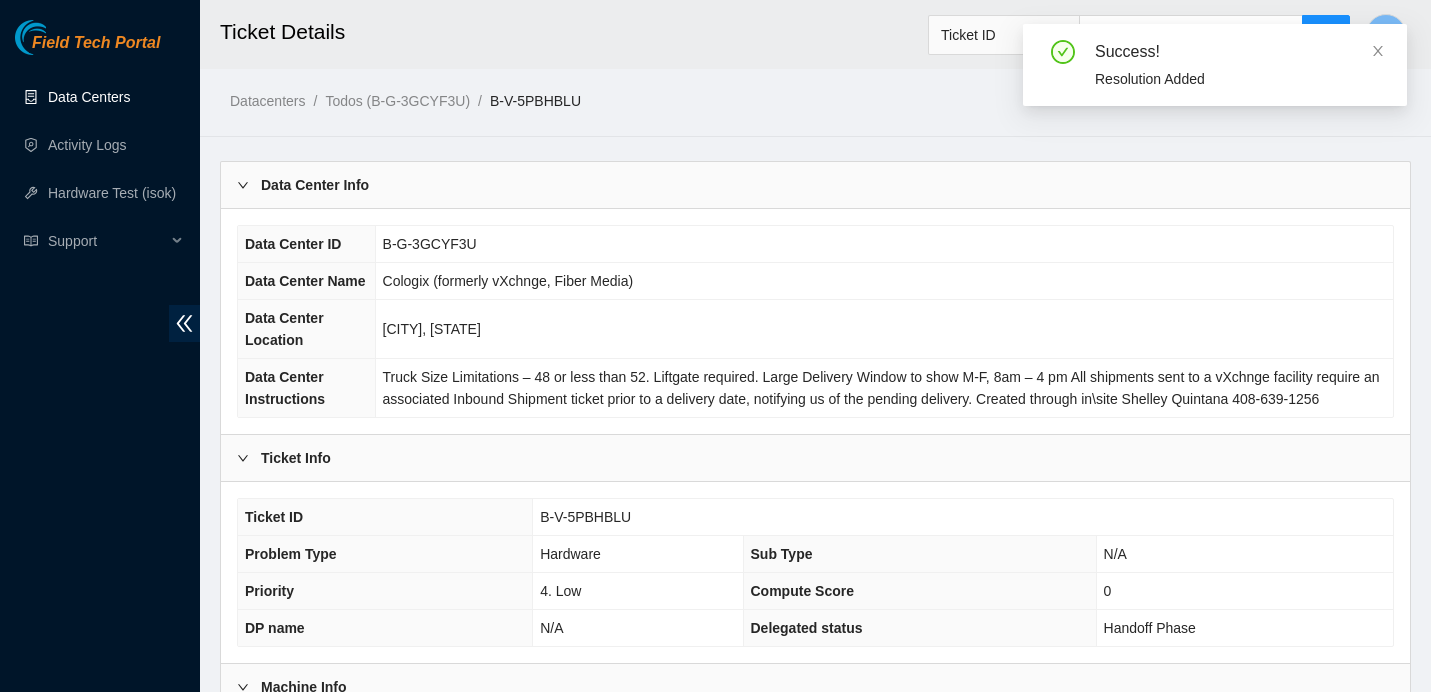 click on "Data Centers" at bounding box center (89, 97) 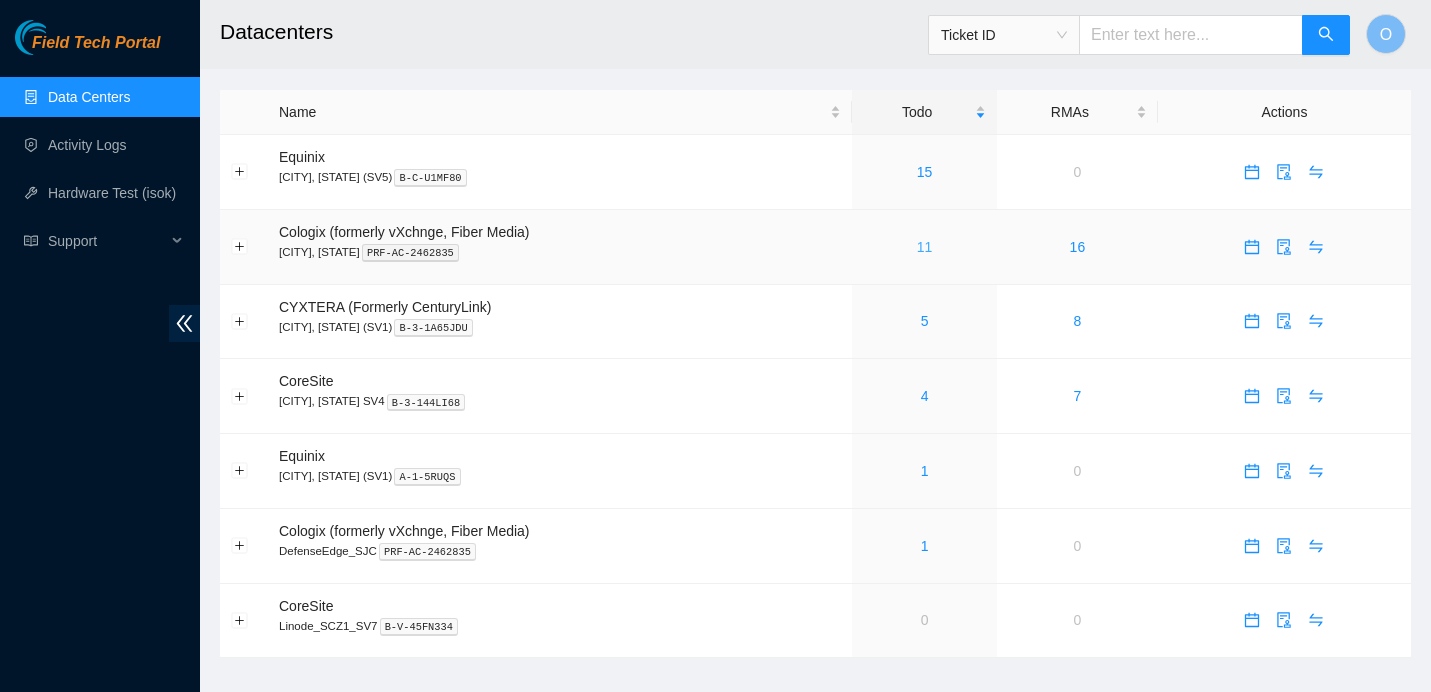 click on "11" at bounding box center [925, 247] 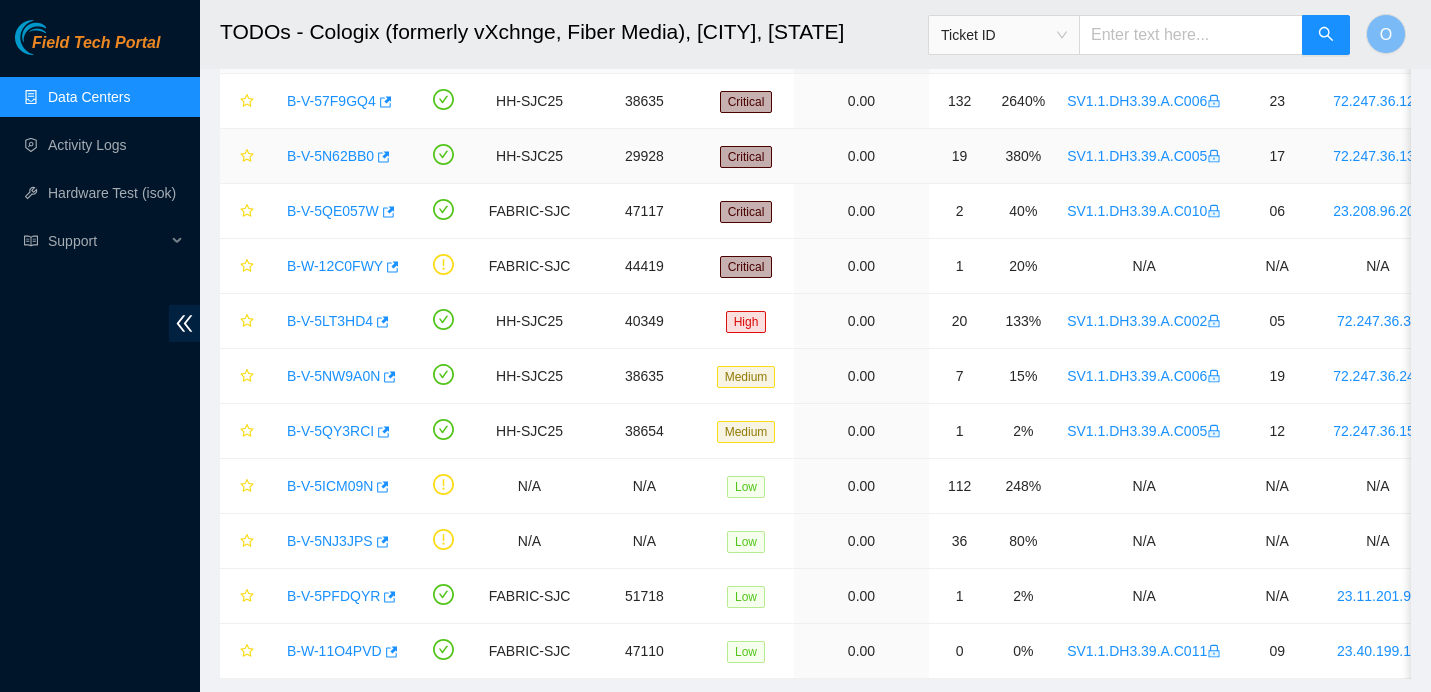 scroll, scrollTop: 190, scrollLeft: 0, axis: vertical 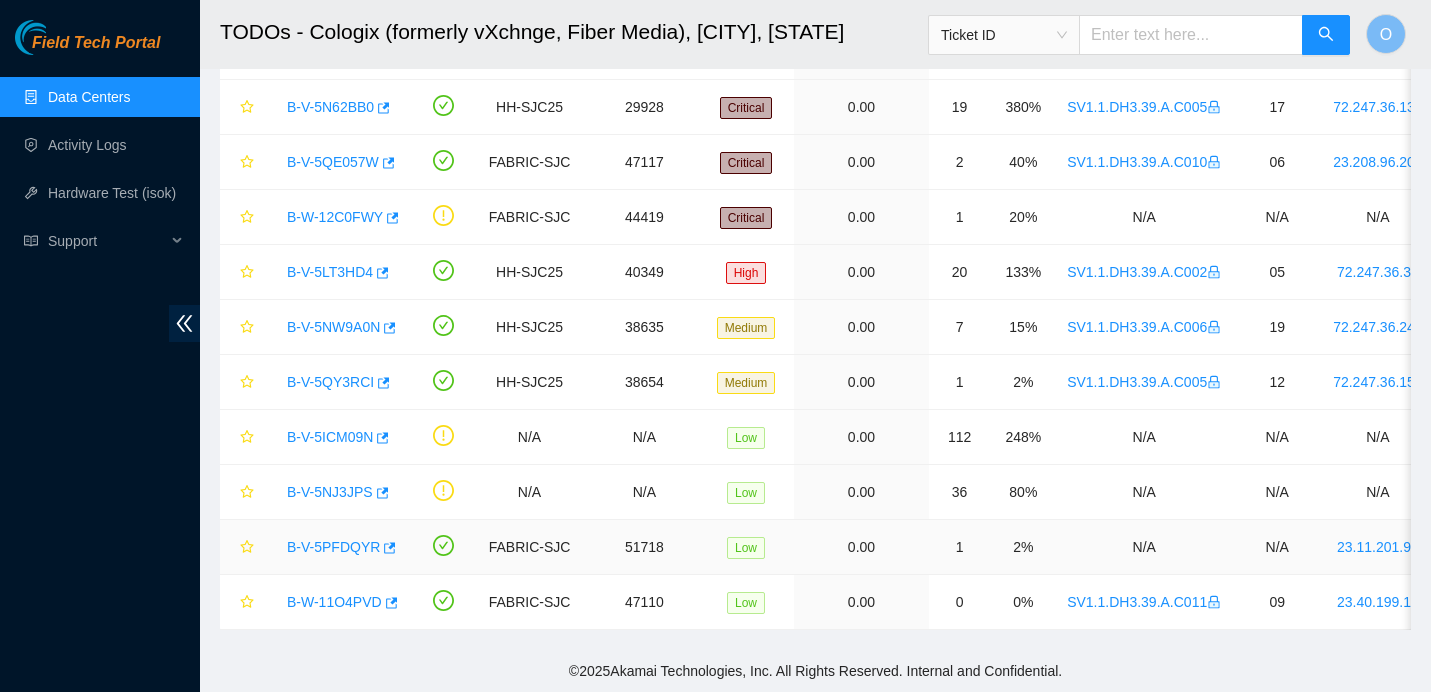 click on "B-V-5PFDQYR" at bounding box center [333, 547] 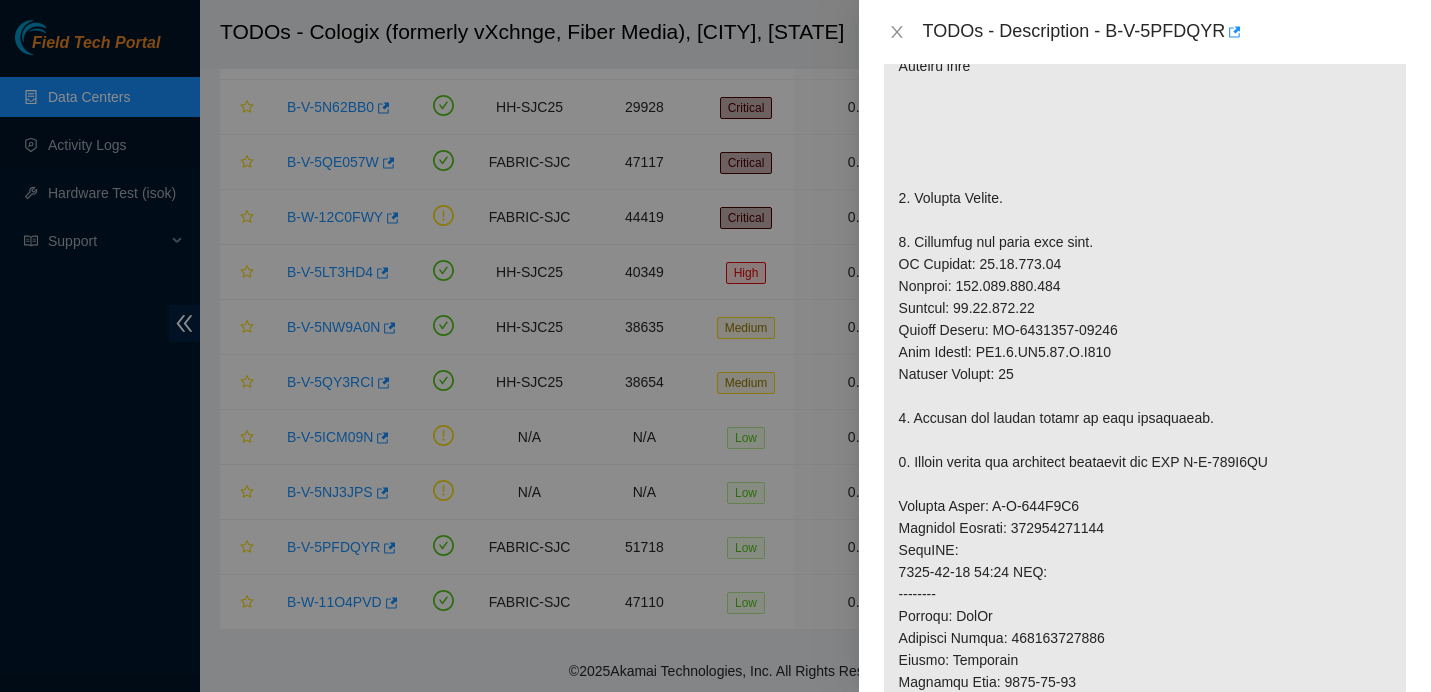 scroll, scrollTop: 580, scrollLeft: 0, axis: vertical 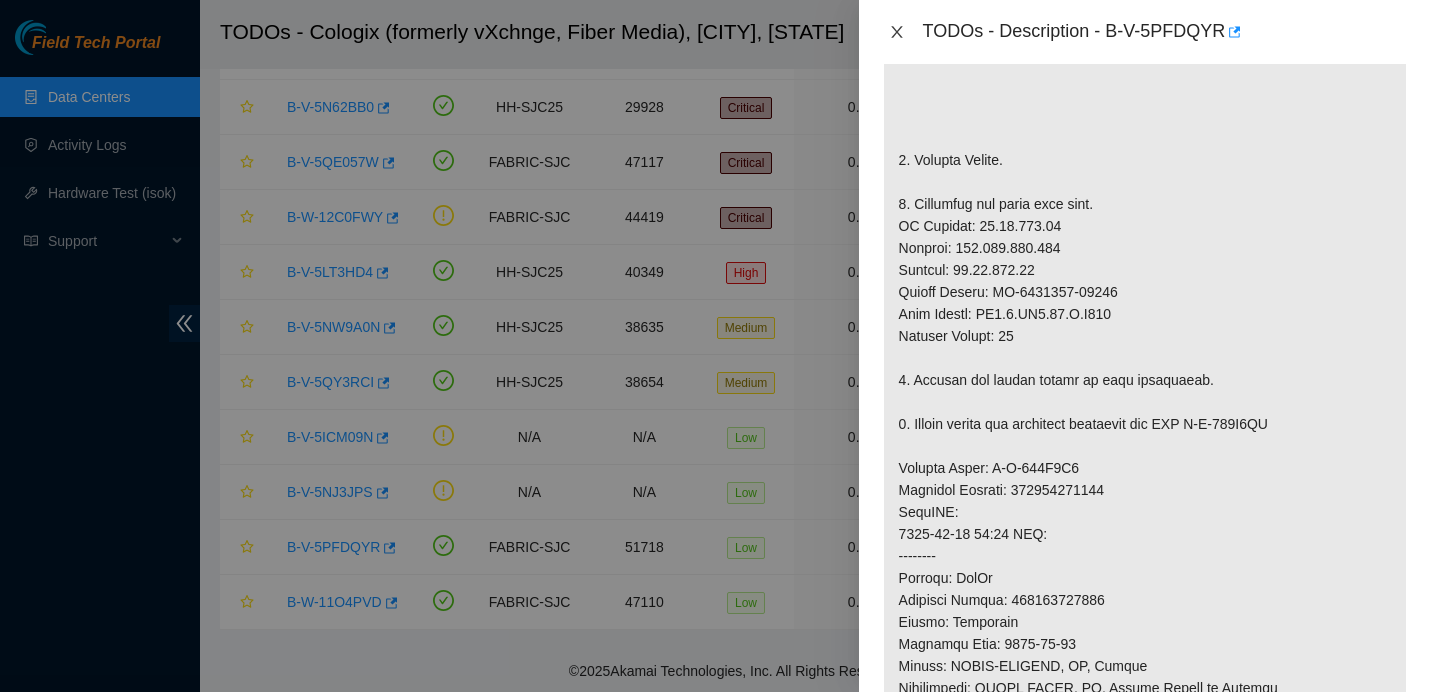 click 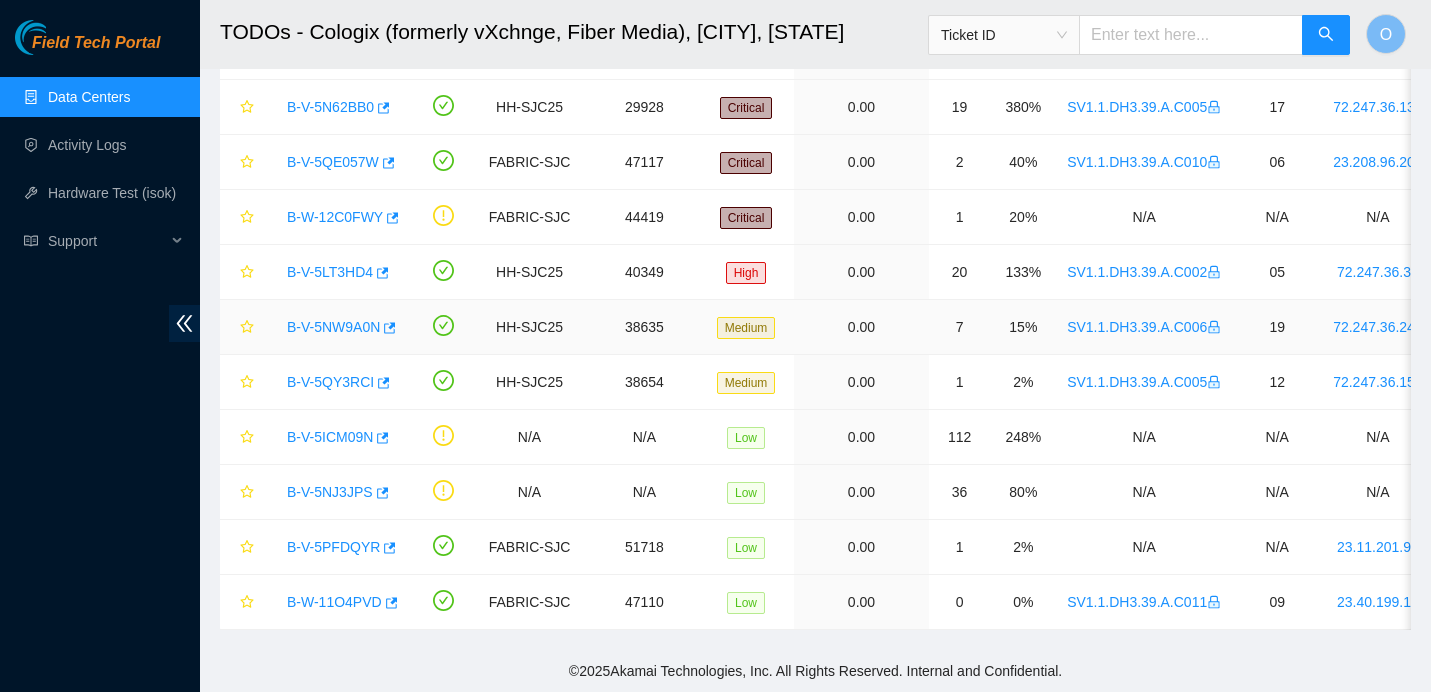 scroll, scrollTop: 565, scrollLeft: 0, axis: vertical 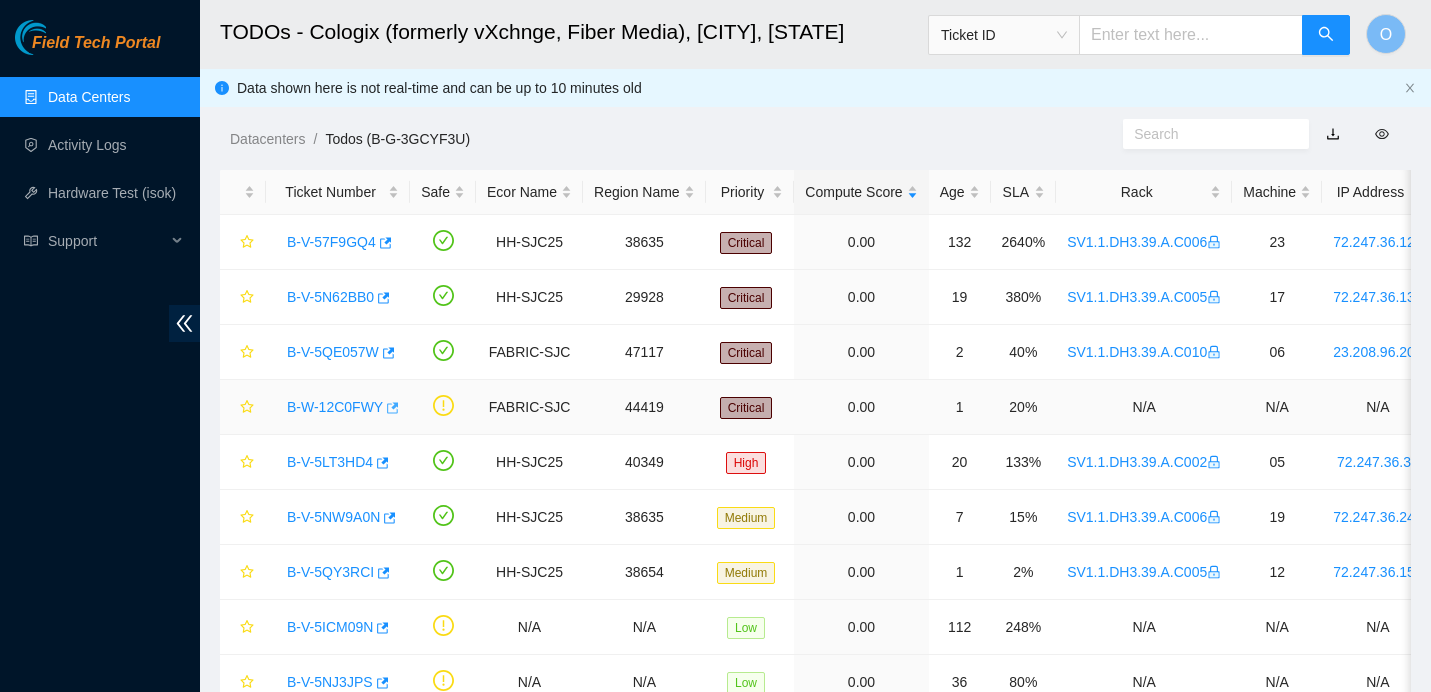 click 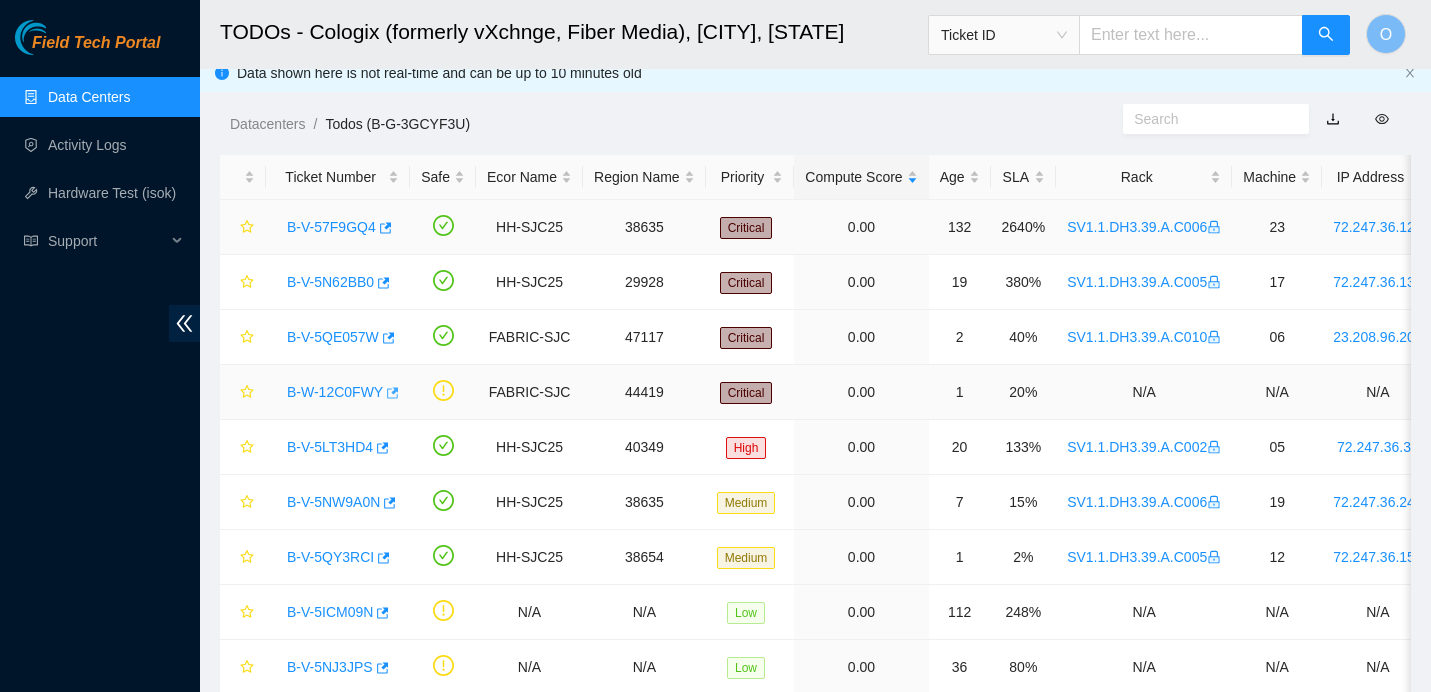 scroll, scrollTop: 0, scrollLeft: 0, axis: both 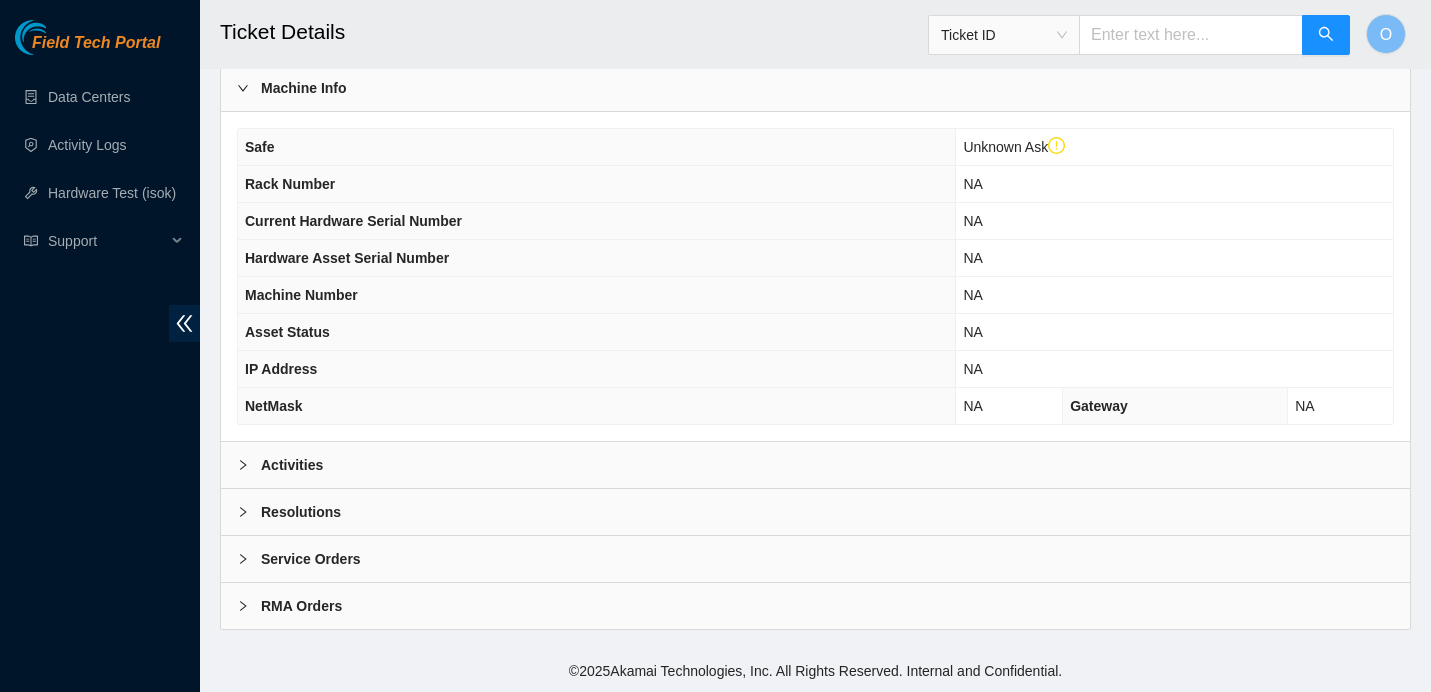 click on "Activities" at bounding box center [815, 465] 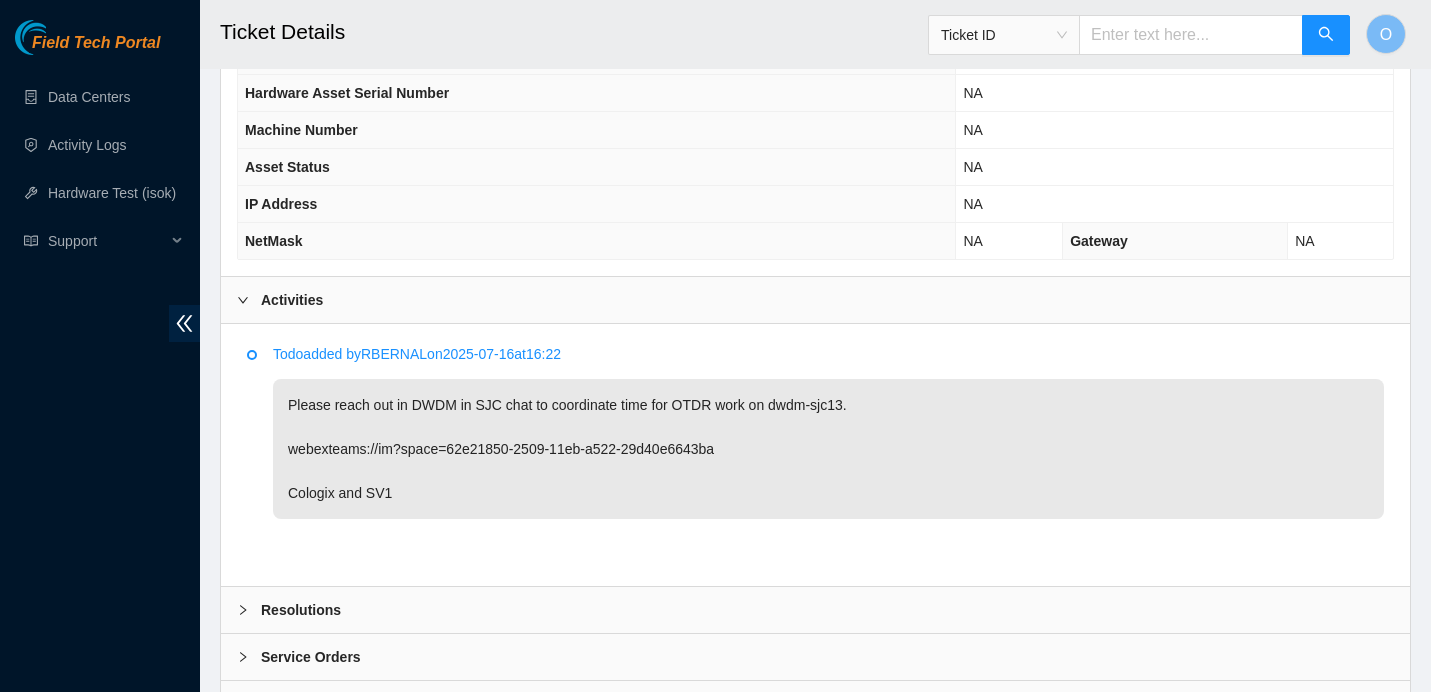 scroll, scrollTop: 810, scrollLeft: 0, axis: vertical 